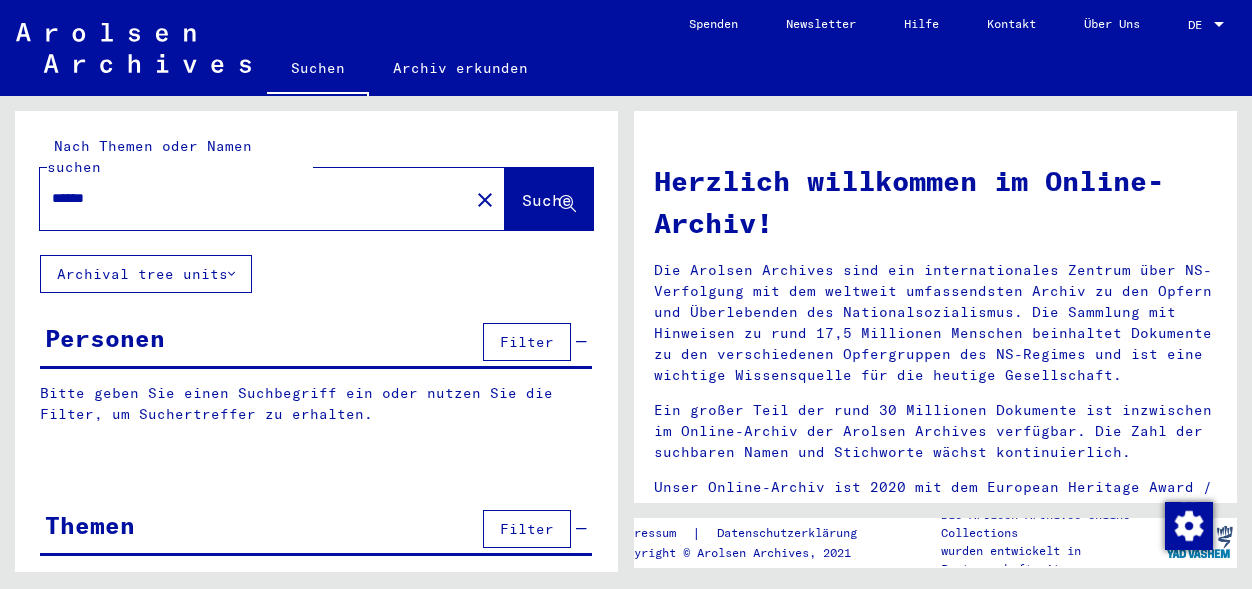 scroll, scrollTop: 0, scrollLeft: 0, axis: both 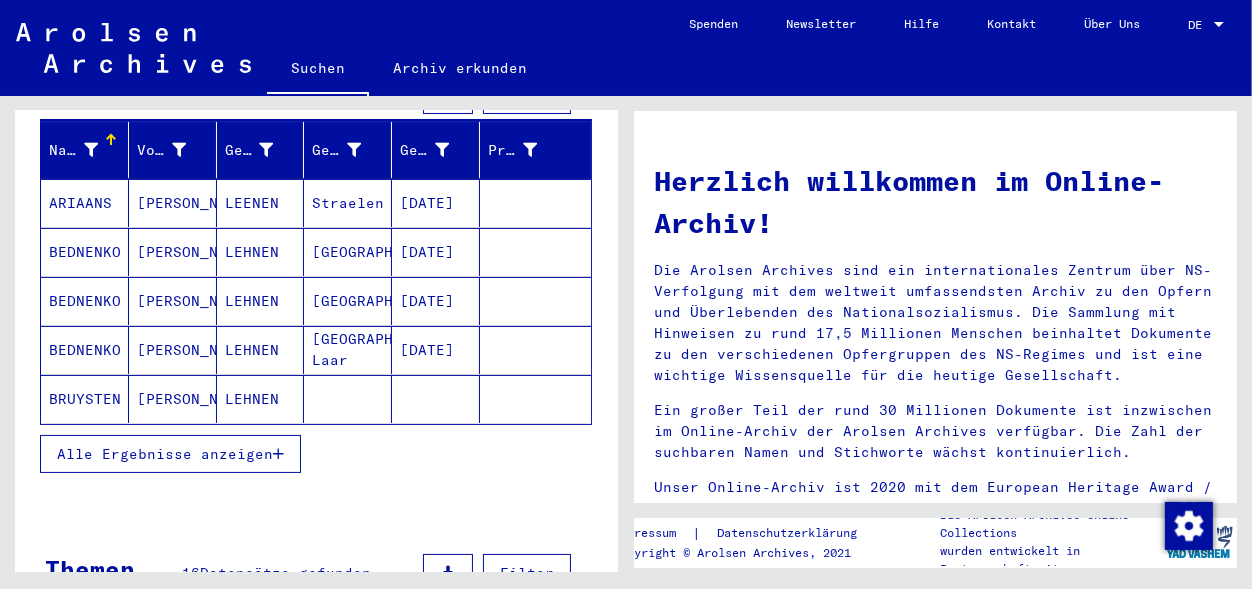 click on "Alle Ergebnisse anzeigen" at bounding box center [165, 454] 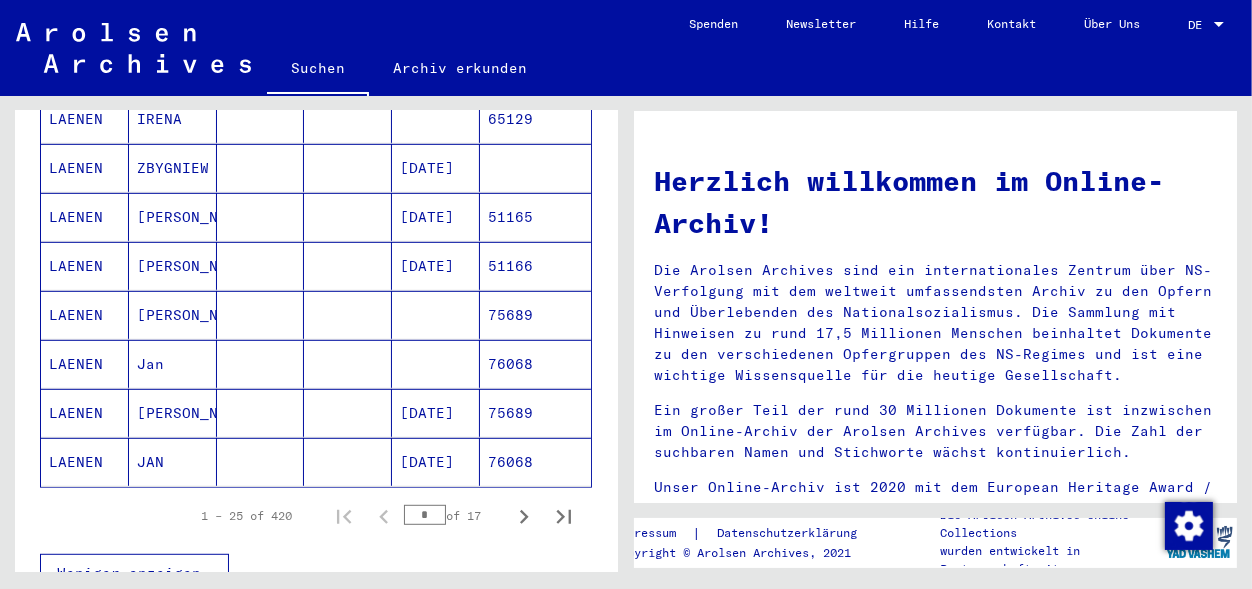 scroll, scrollTop: 1173, scrollLeft: 0, axis: vertical 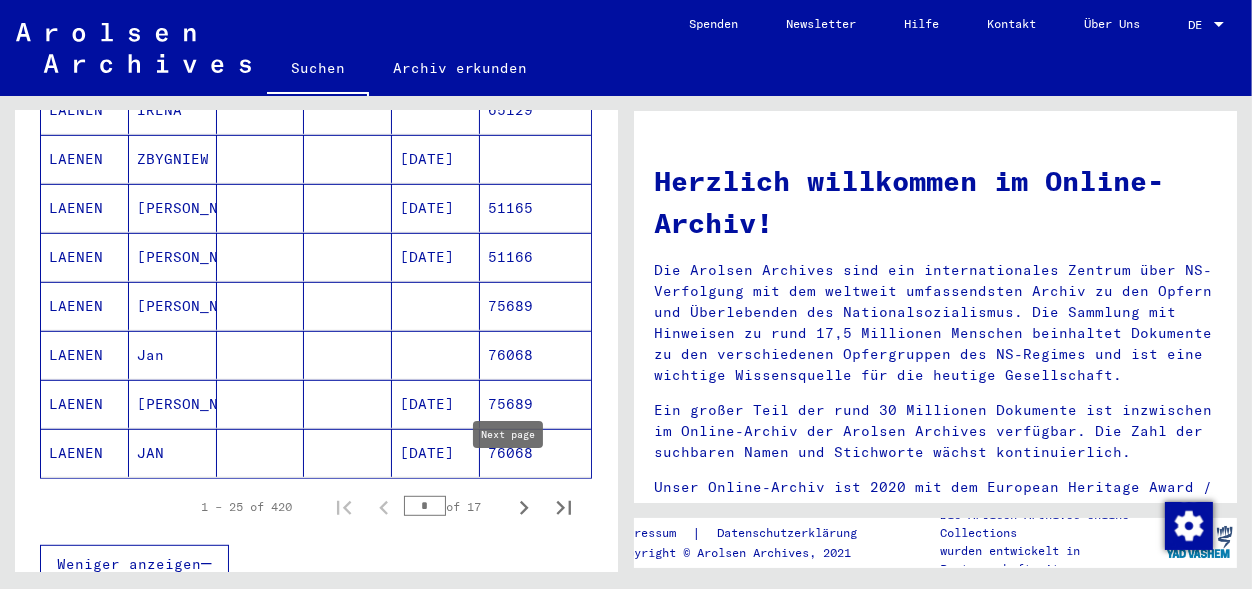click 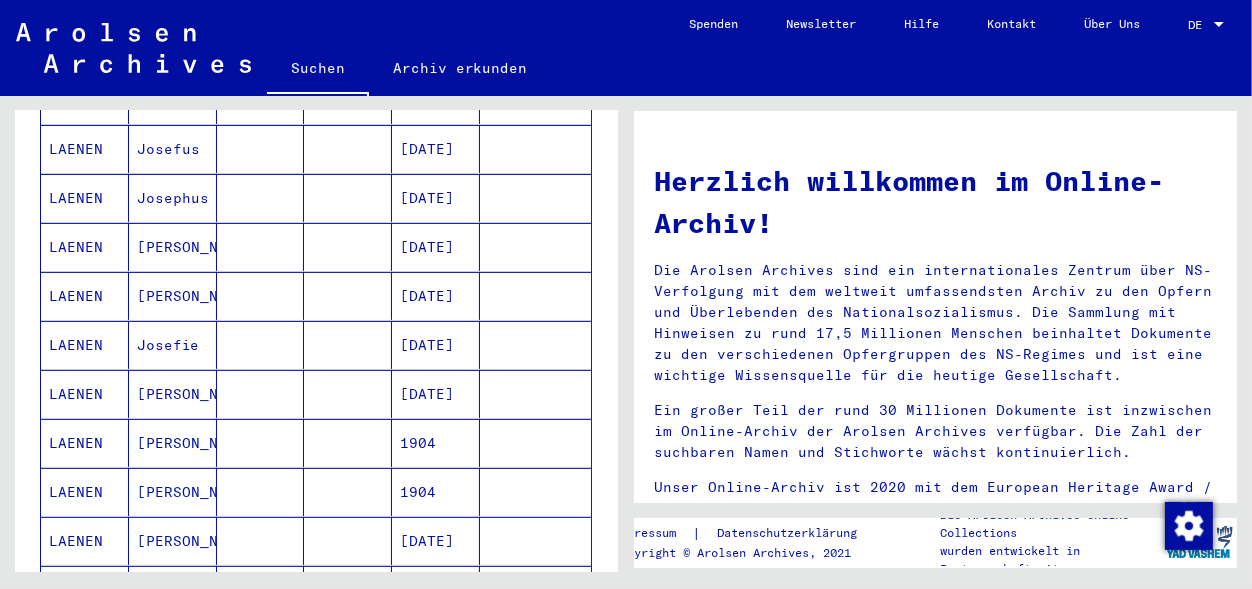 scroll, scrollTop: 617, scrollLeft: 0, axis: vertical 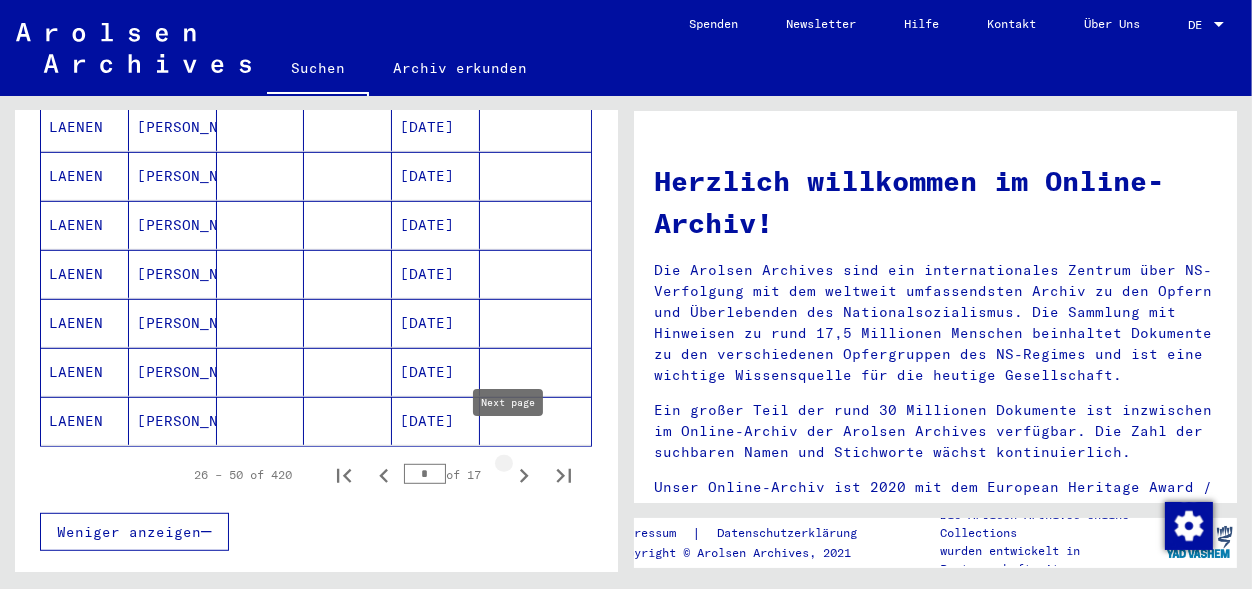 click 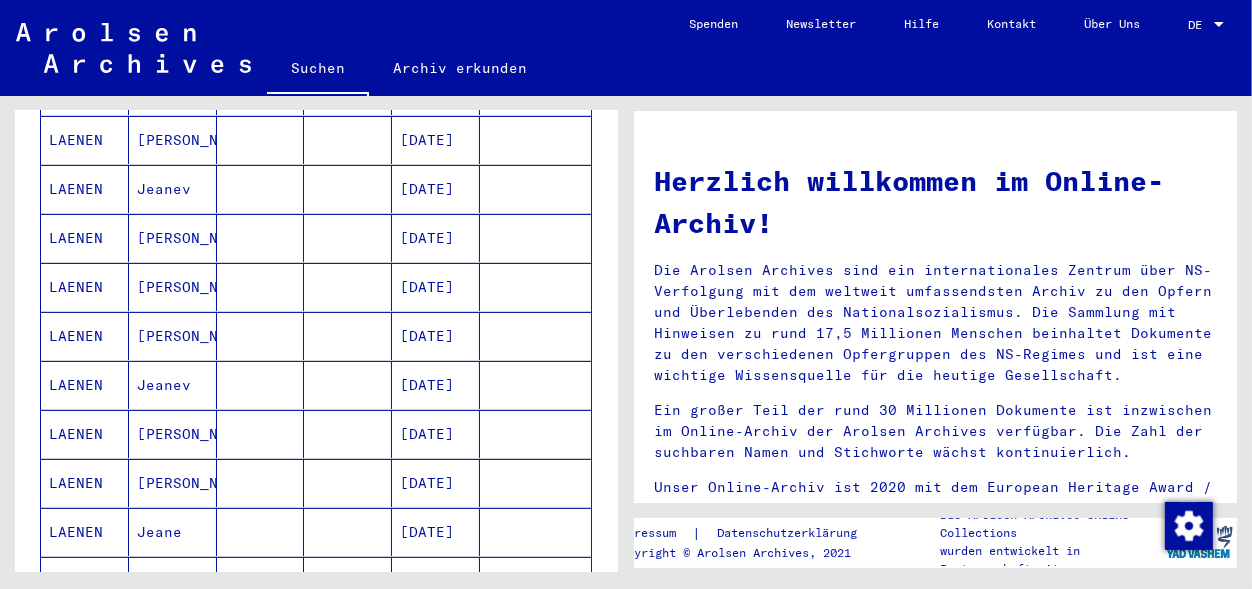 scroll, scrollTop: 334, scrollLeft: 0, axis: vertical 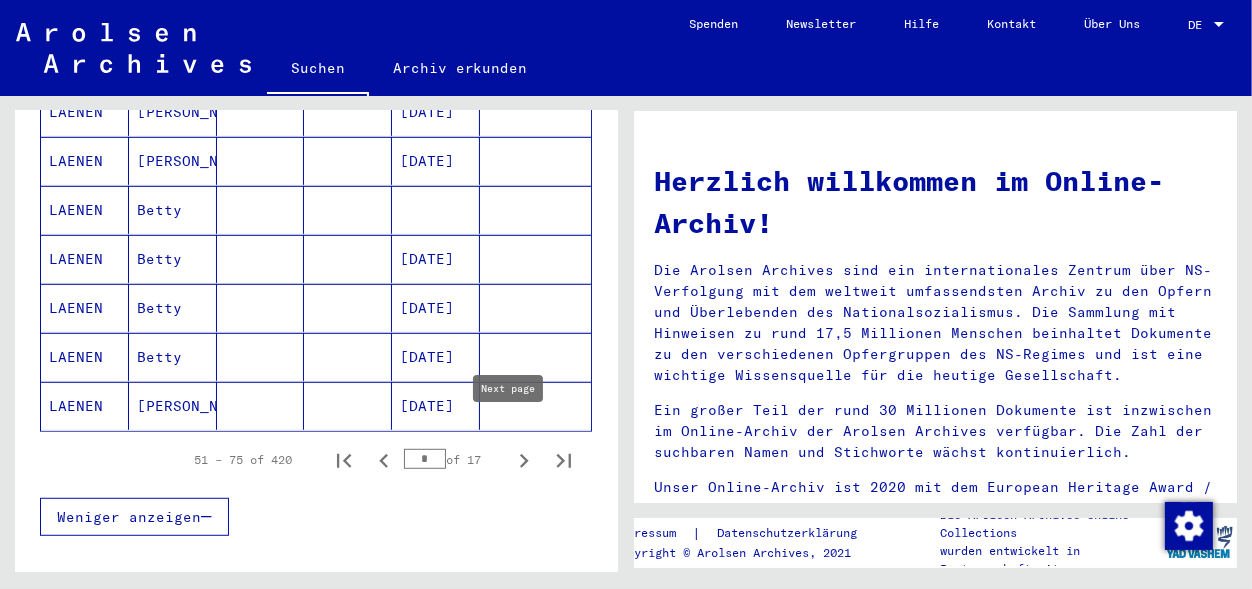 click 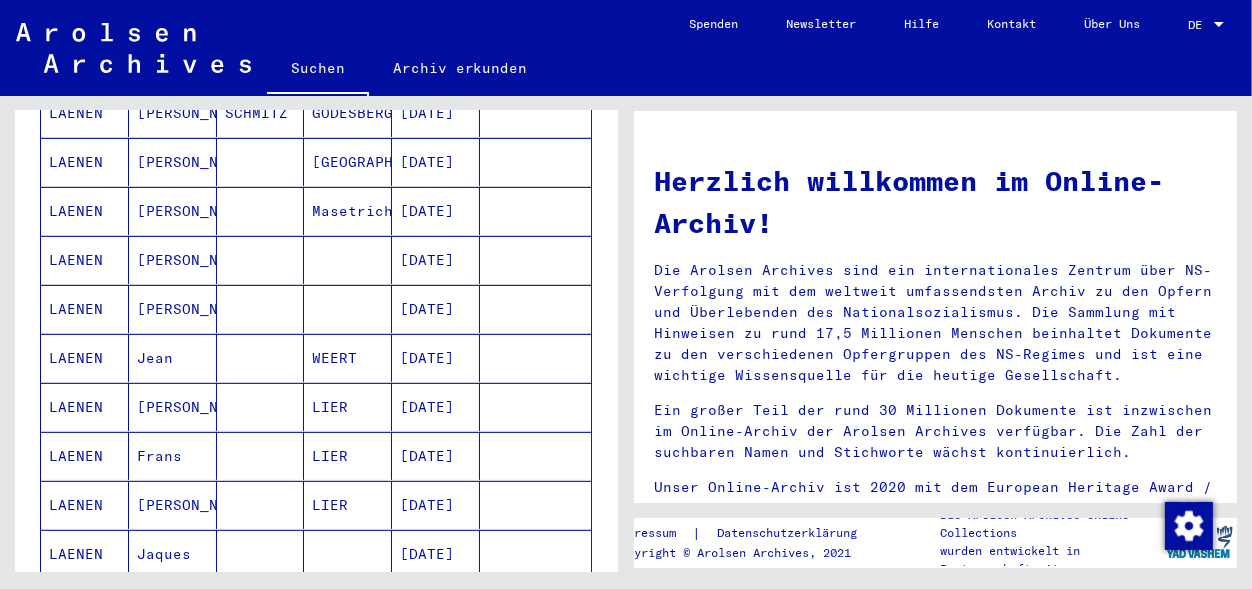 scroll, scrollTop: 552, scrollLeft: 0, axis: vertical 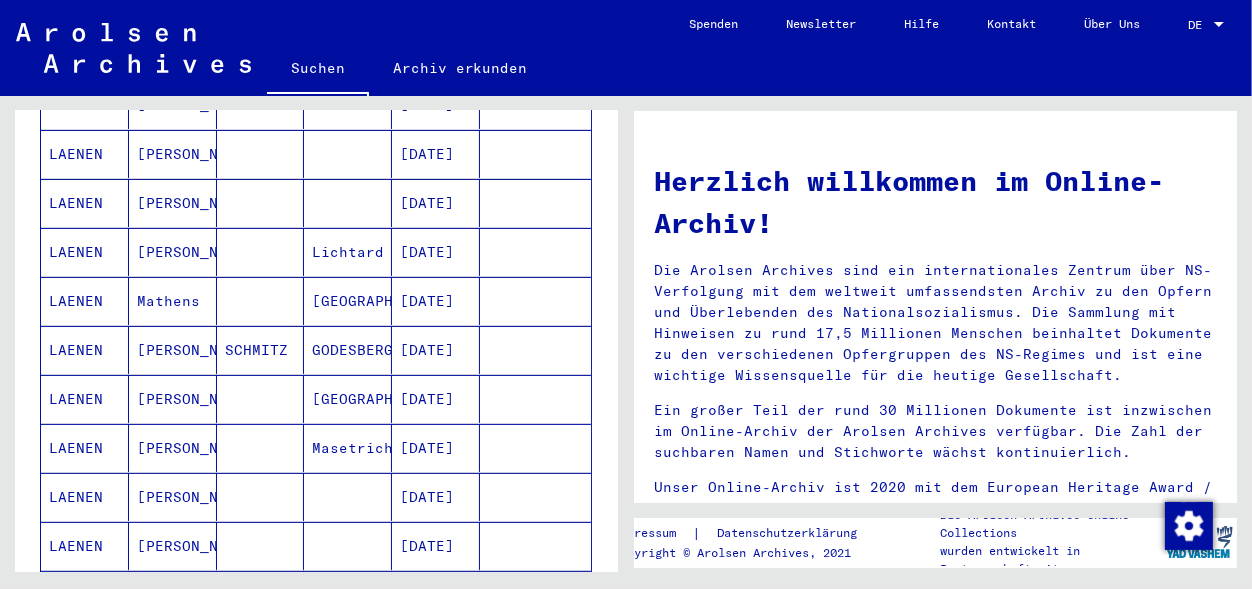 click on "[DATE]" at bounding box center (436, 399) 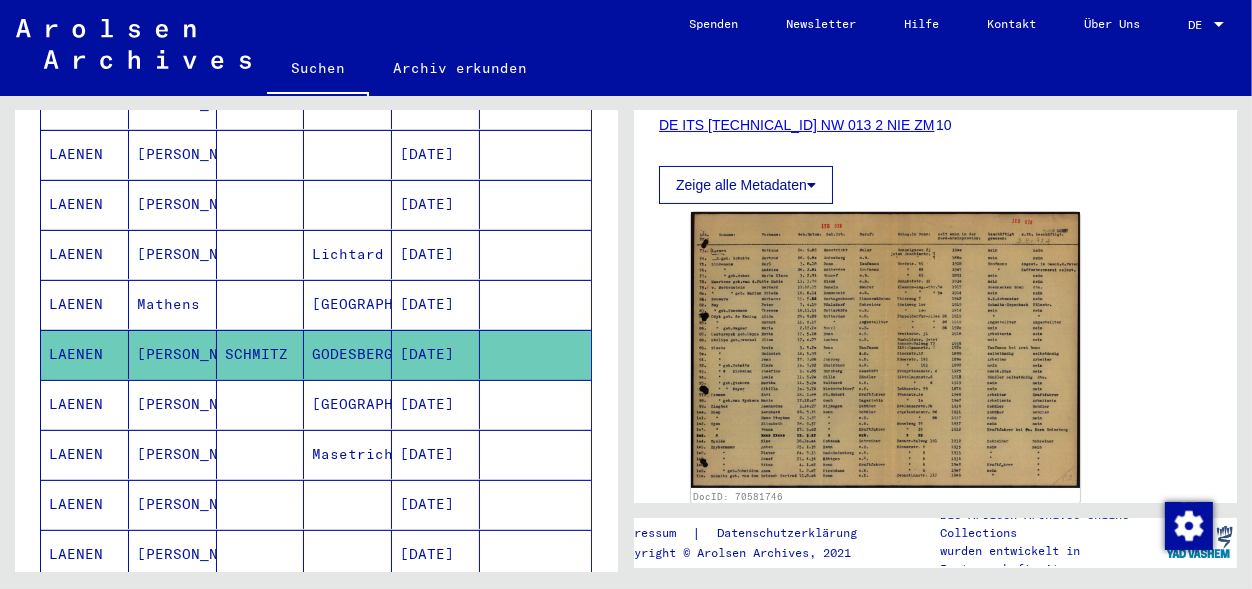 scroll, scrollTop: 380, scrollLeft: 0, axis: vertical 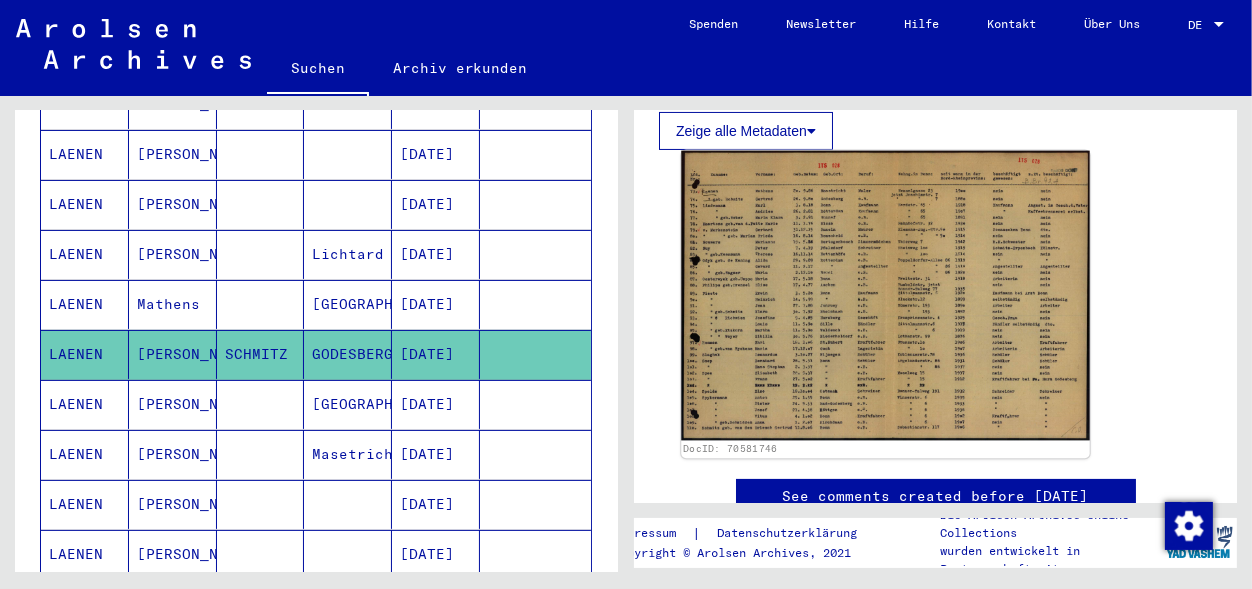 click 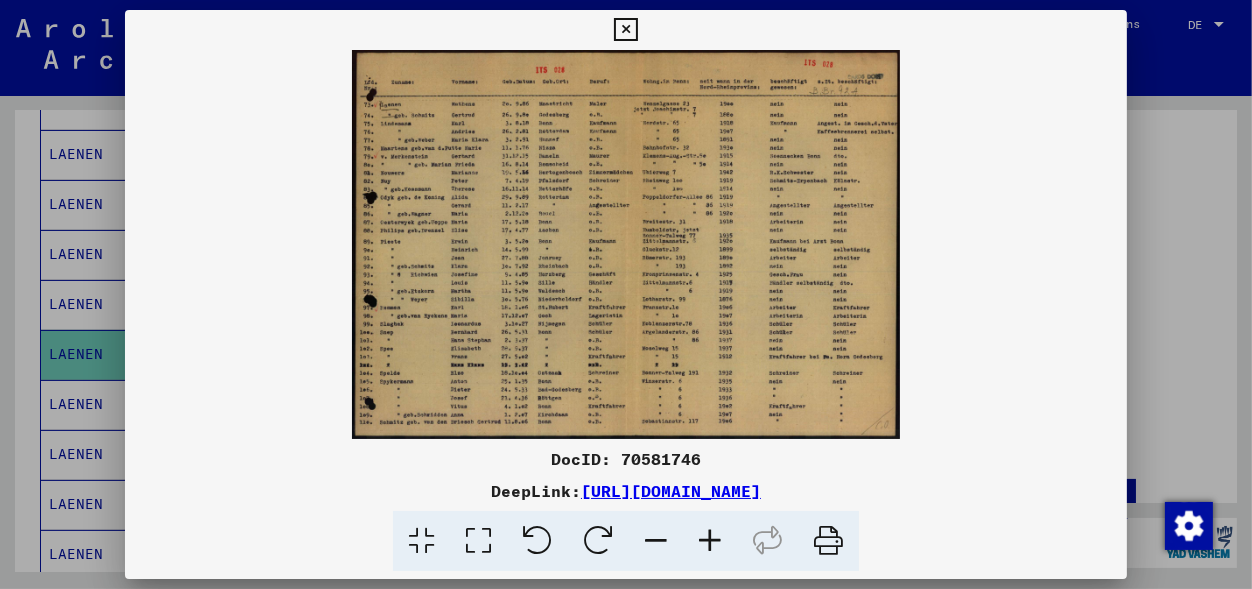 click at bounding box center [710, 541] 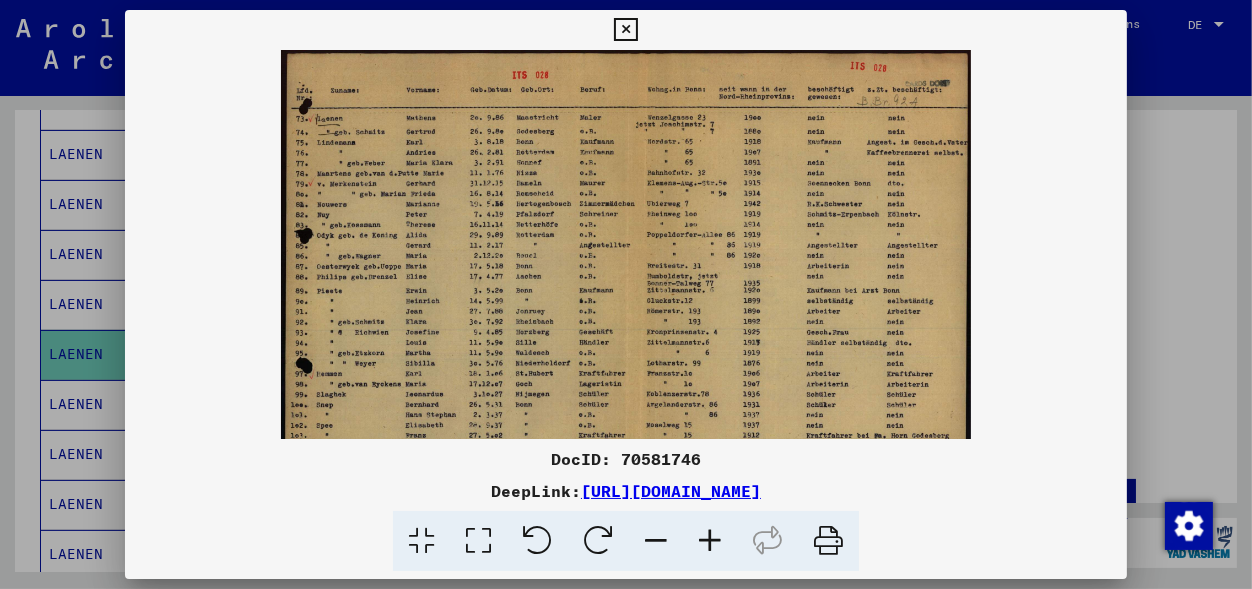 click at bounding box center (710, 541) 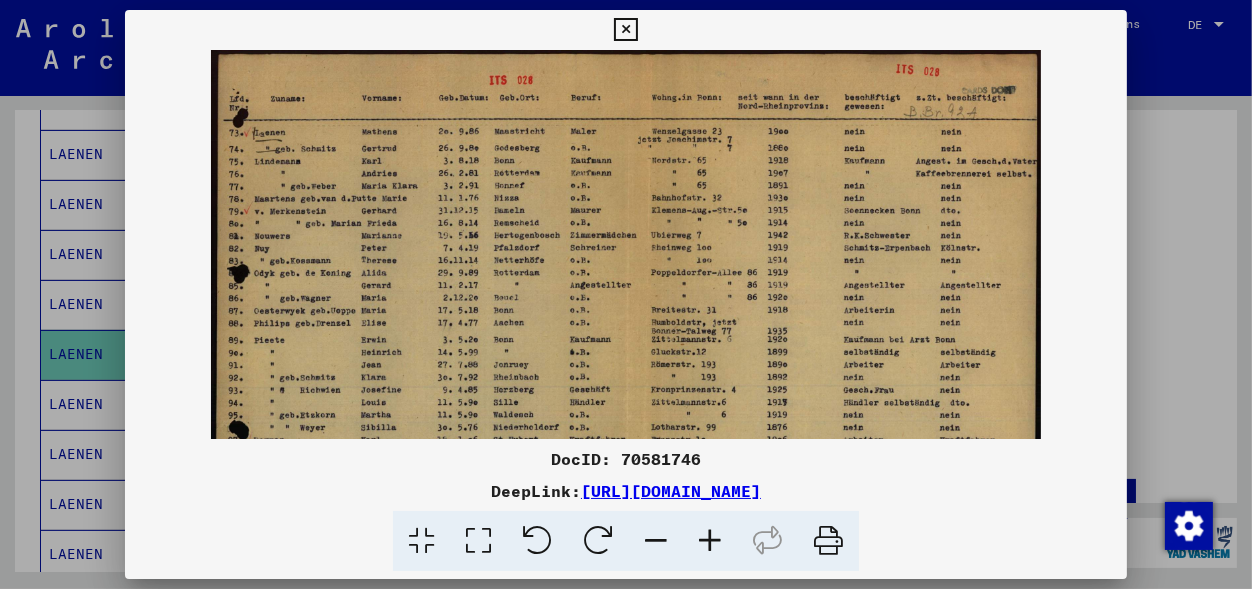 click at bounding box center (710, 541) 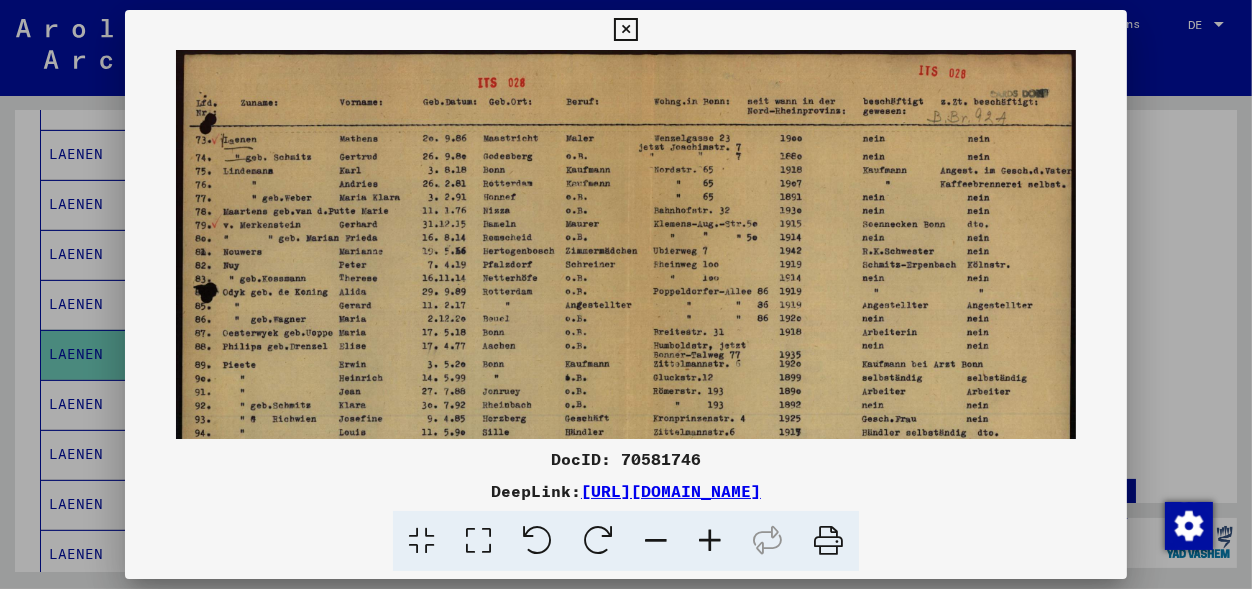 click at bounding box center [710, 541] 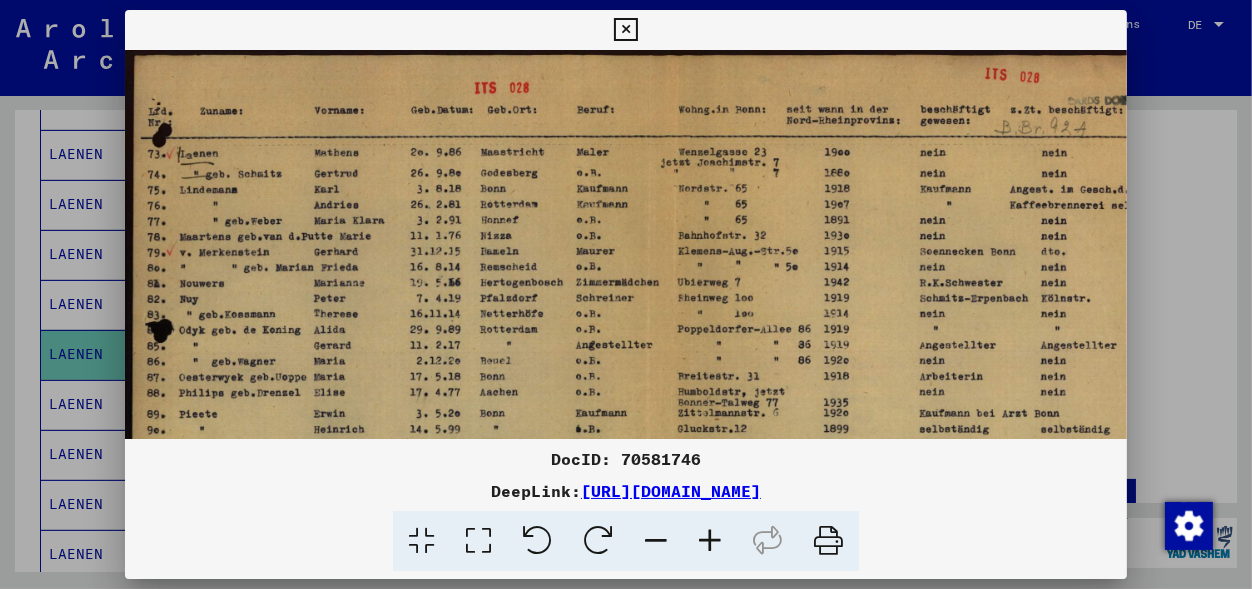 click at bounding box center (710, 541) 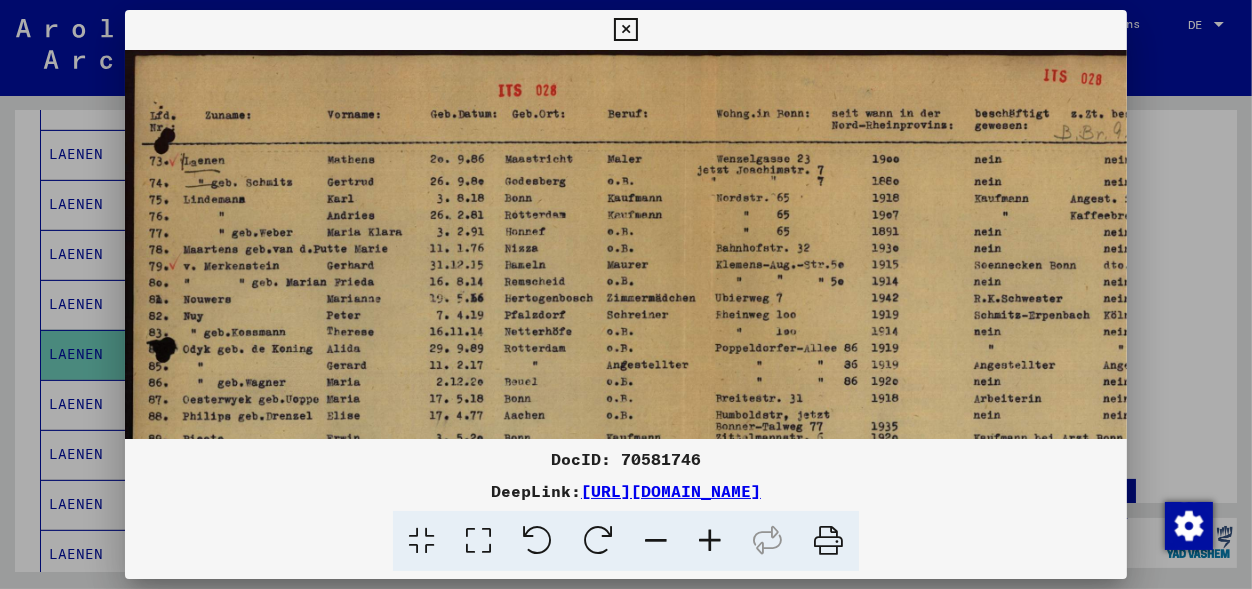 click at bounding box center (710, 541) 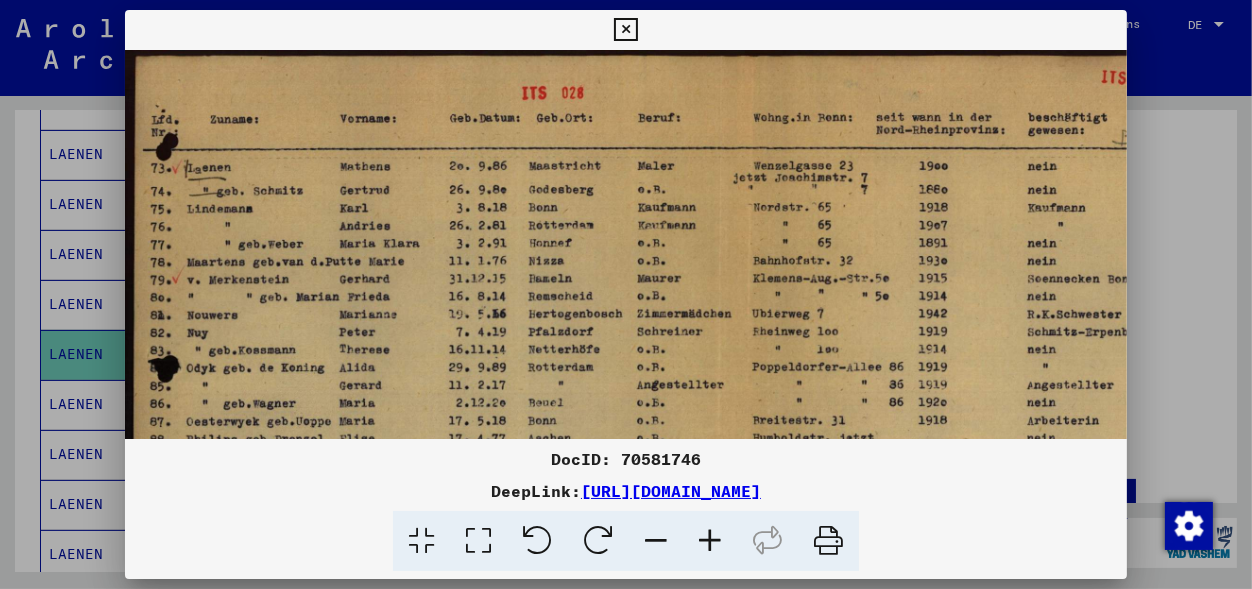 scroll, scrollTop: 75, scrollLeft: 0, axis: vertical 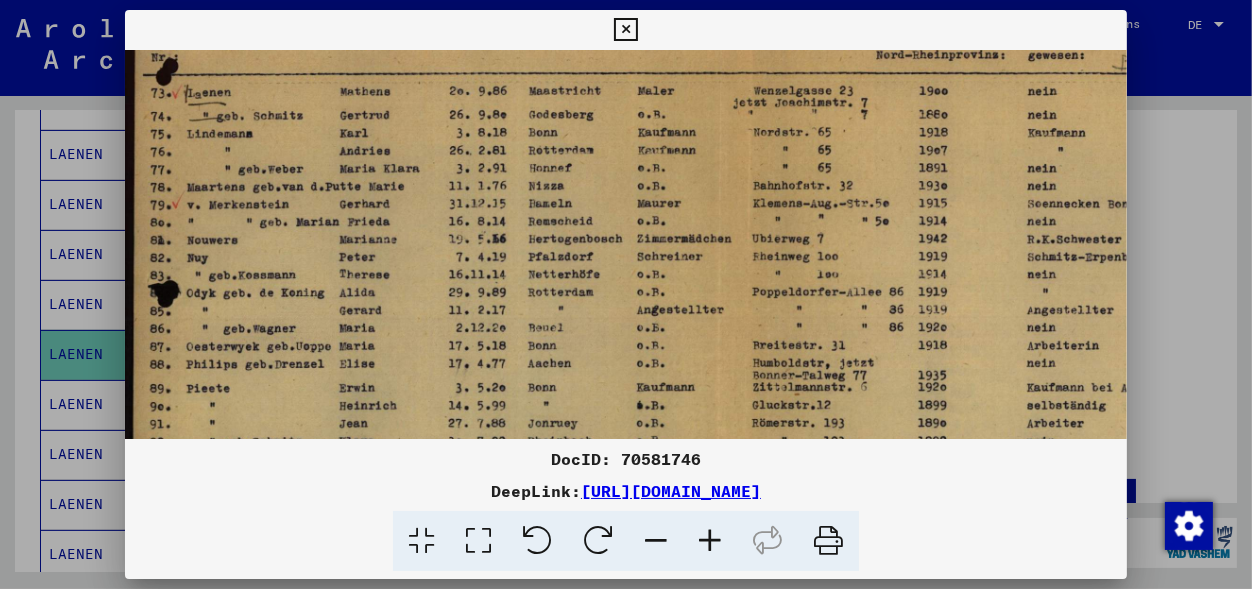 drag, startPoint x: 356, startPoint y: 165, endPoint x: 399, endPoint y: 90, distance: 86.4523 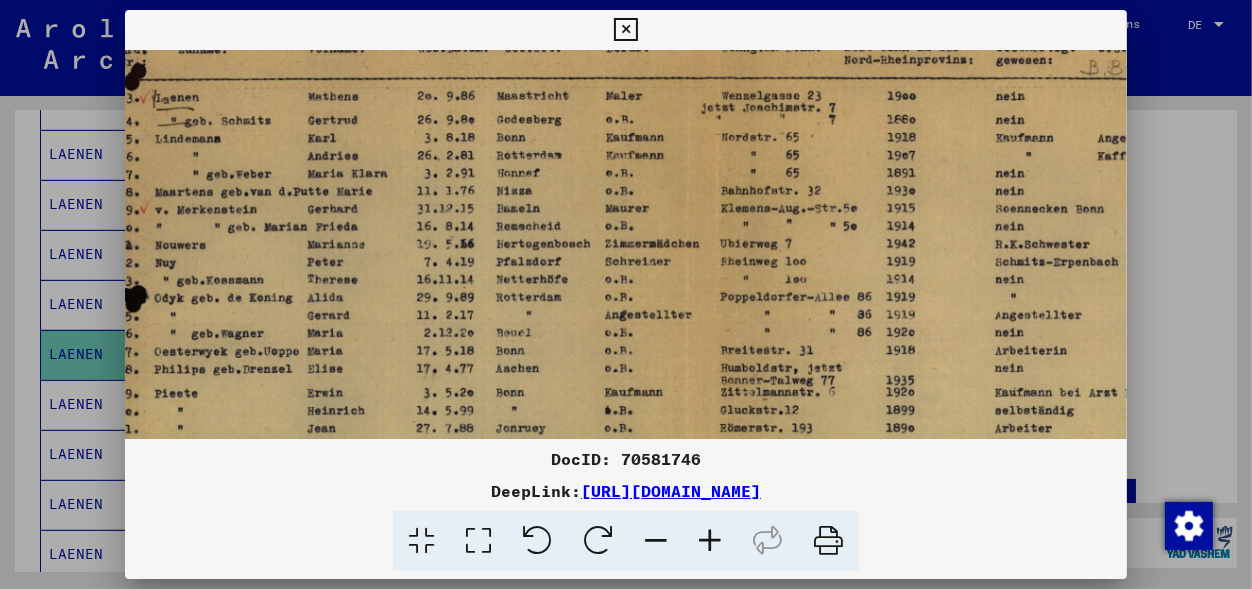 scroll, scrollTop: 69, scrollLeft: 31, axis: both 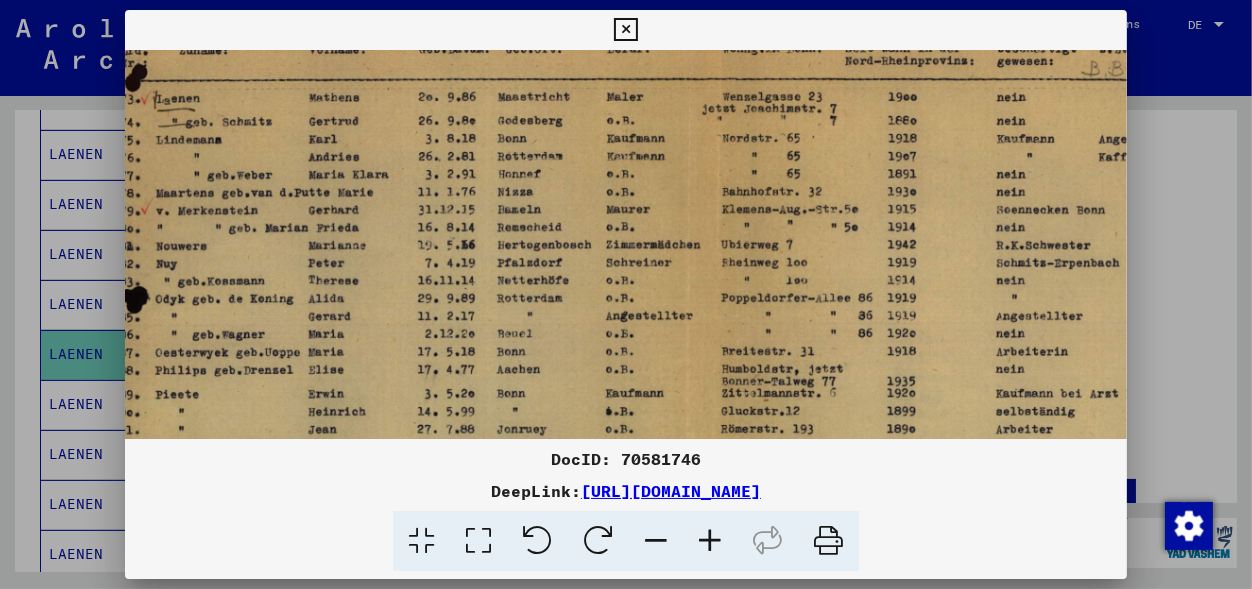 drag, startPoint x: 622, startPoint y: 129, endPoint x: 591, endPoint y: 135, distance: 31.575306 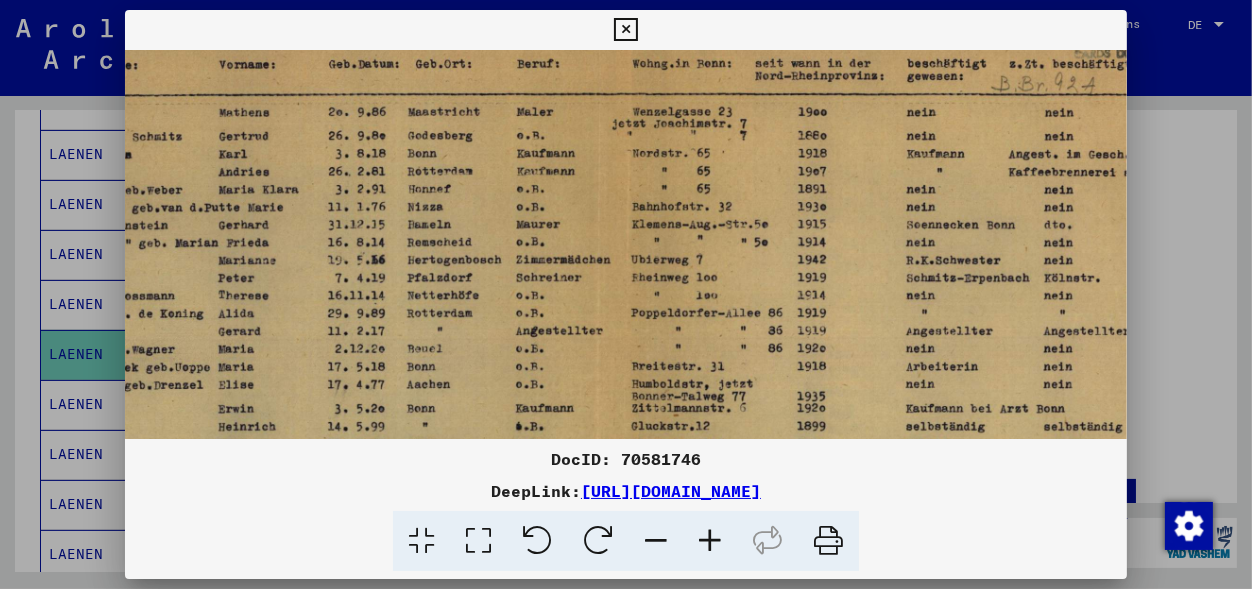 scroll, scrollTop: 55, scrollLeft: 165, axis: both 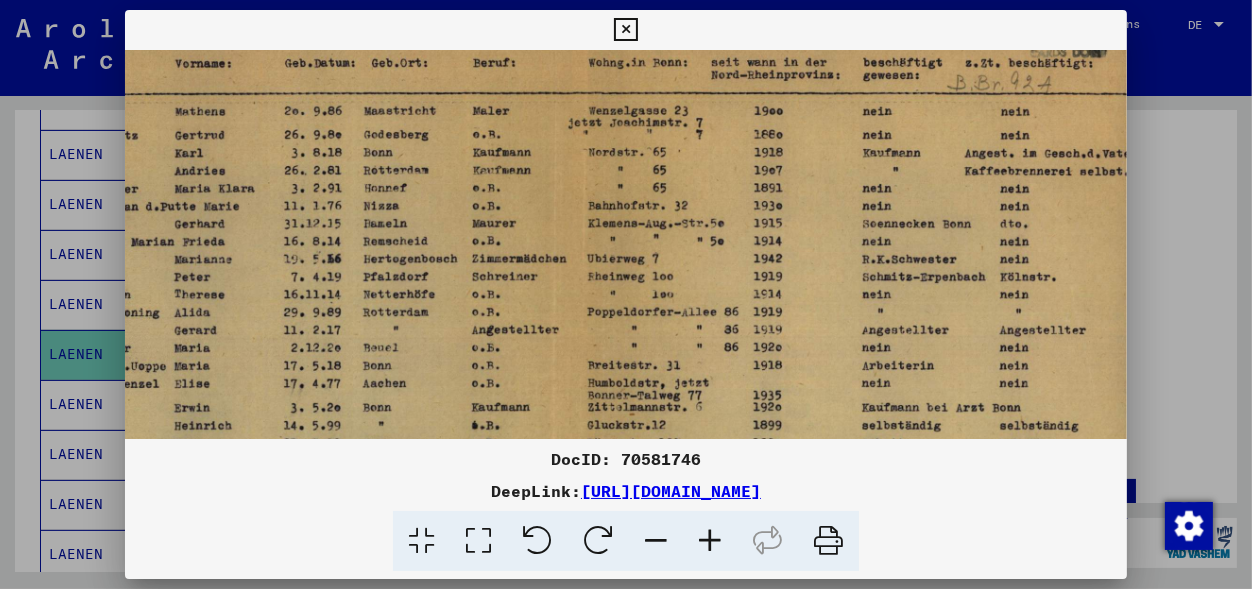 drag, startPoint x: 528, startPoint y: 126, endPoint x: 394, endPoint y: 141, distance: 134.83694 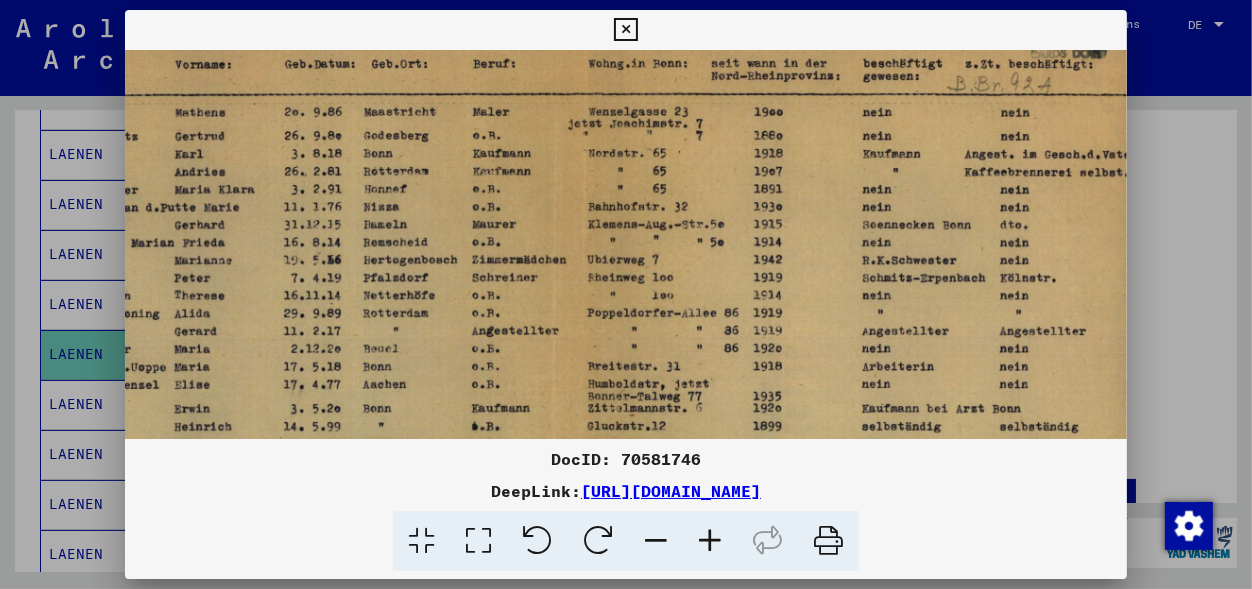 scroll, scrollTop: 24, scrollLeft: 182, axis: both 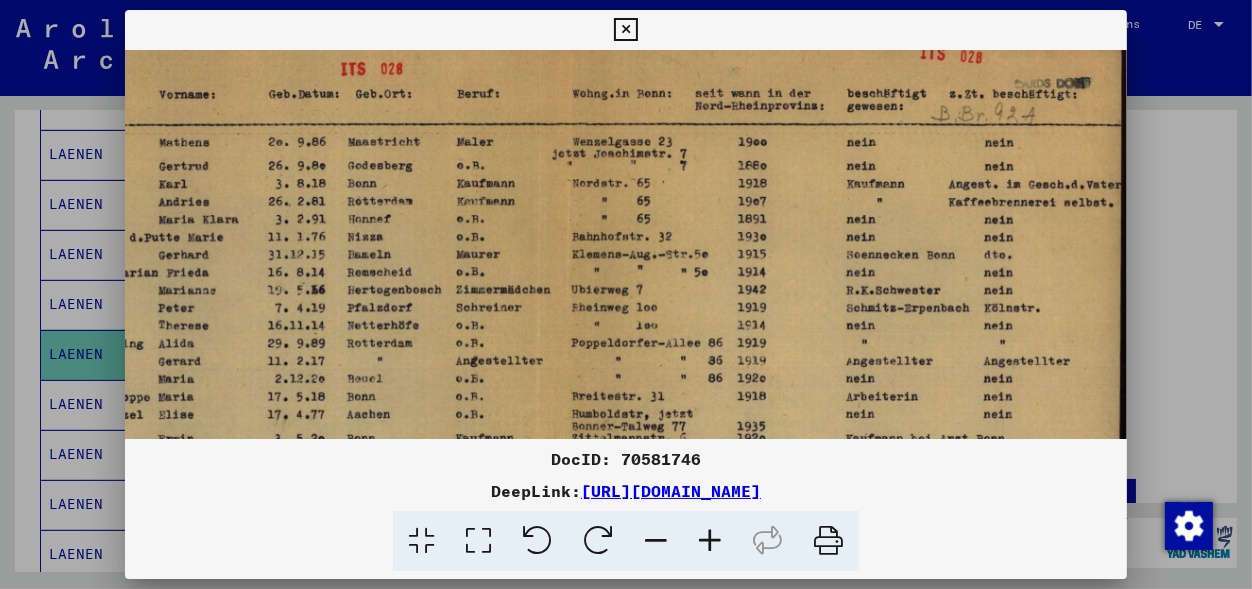drag, startPoint x: 849, startPoint y: 143, endPoint x: 596, endPoint y: 173, distance: 254.77245 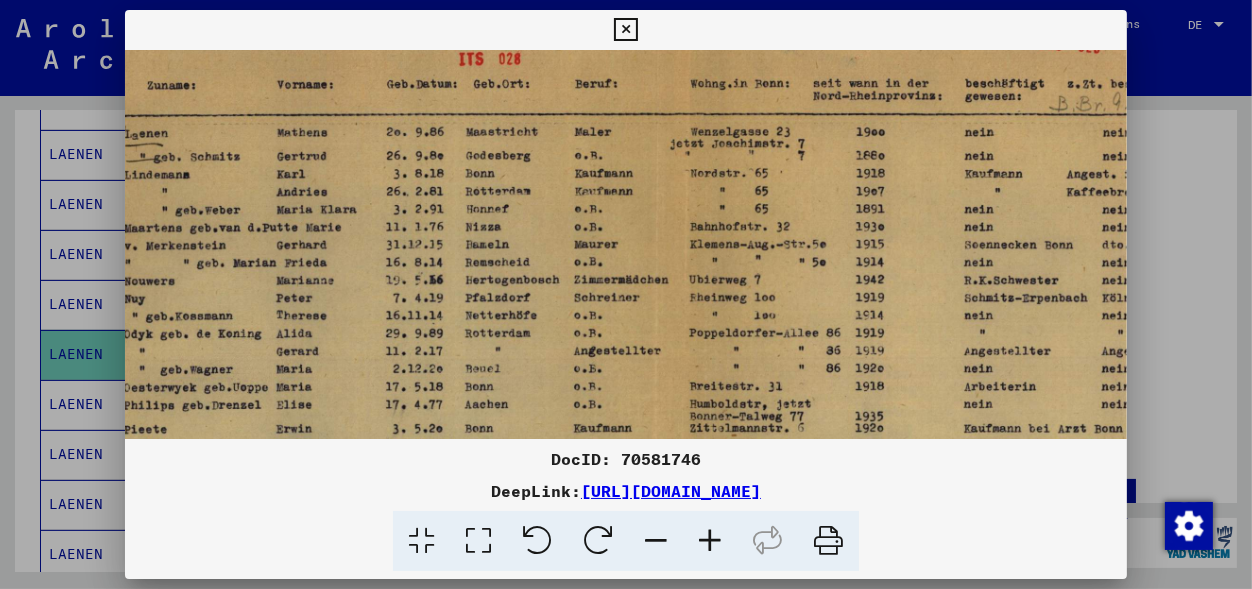 scroll, scrollTop: 59, scrollLeft: 0, axis: vertical 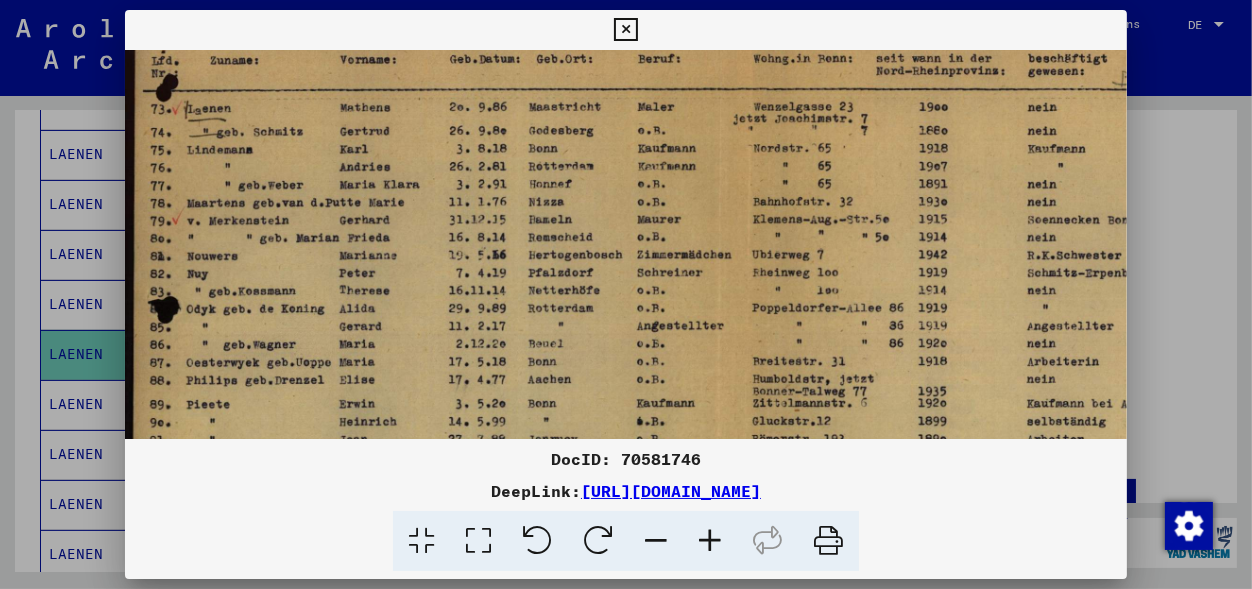 drag, startPoint x: 668, startPoint y: 183, endPoint x: 851, endPoint y: 148, distance: 186.31694 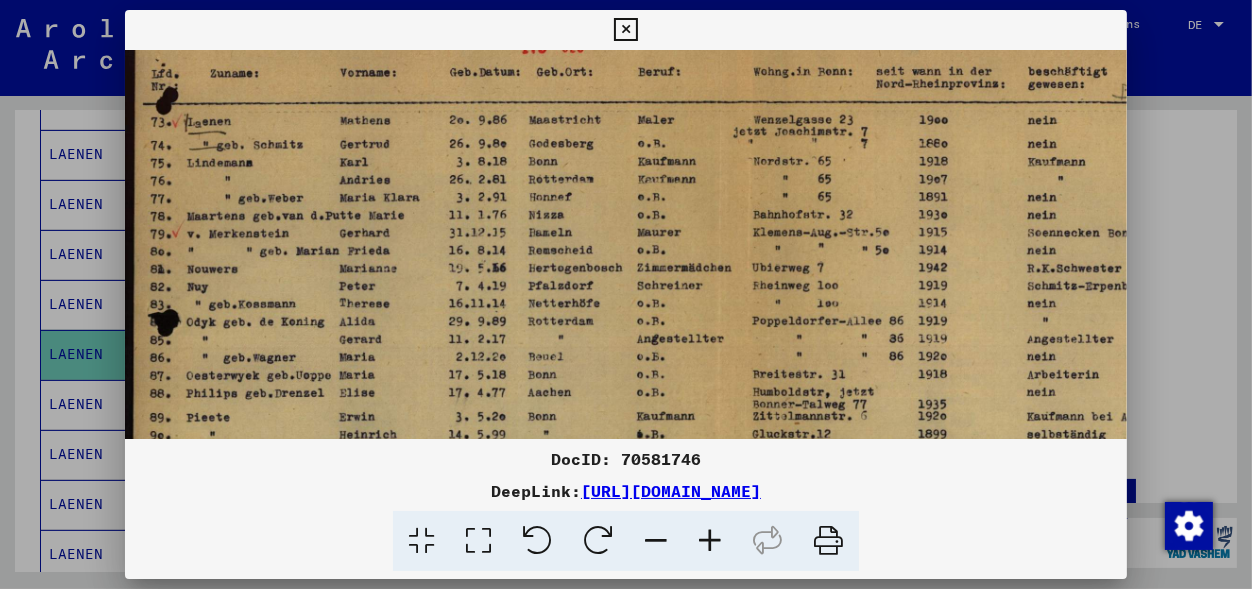 scroll, scrollTop: 50, scrollLeft: 0, axis: vertical 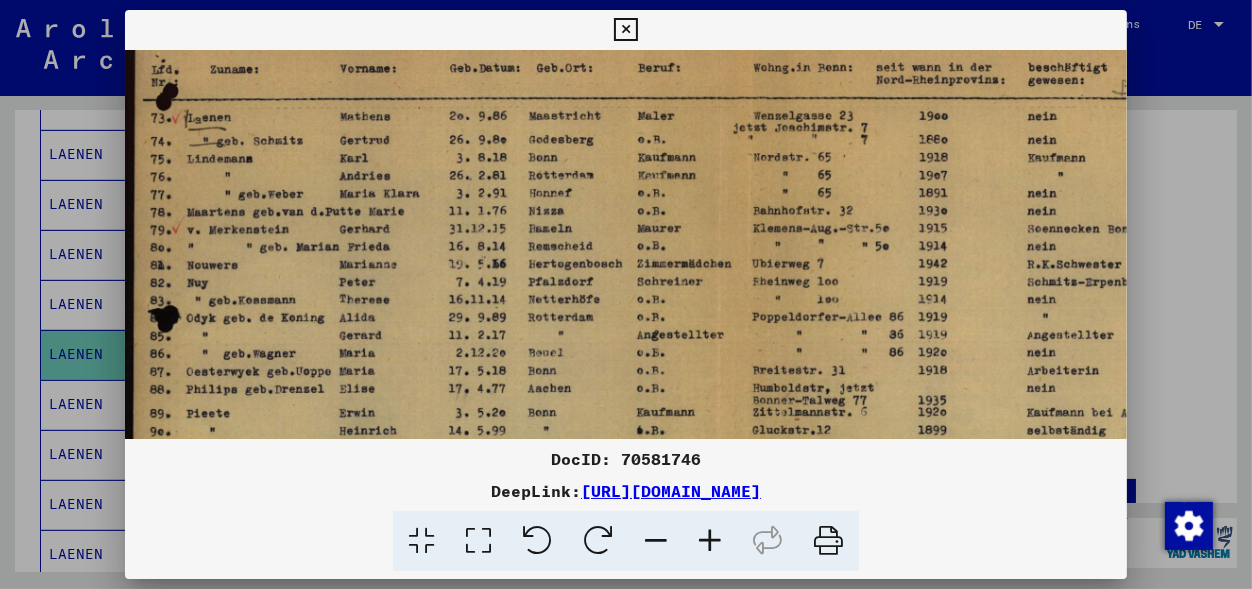drag, startPoint x: 600, startPoint y: 195, endPoint x: 611, endPoint y: 204, distance: 14.21267 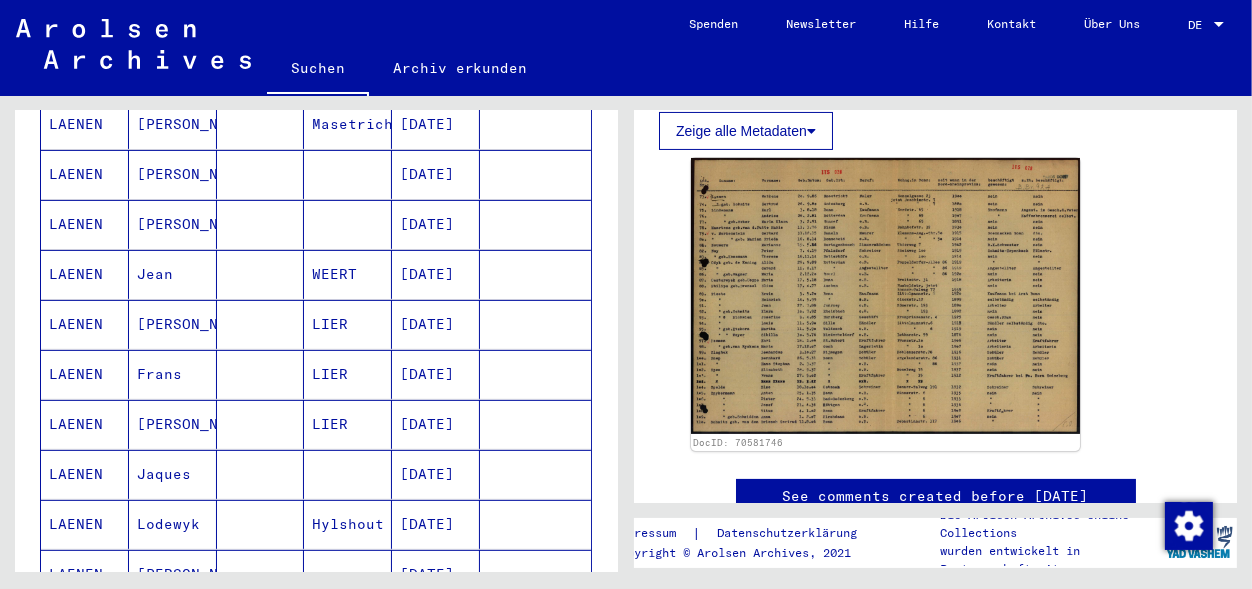 scroll, scrollTop: 716, scrollLeft: 0, axis: vertical 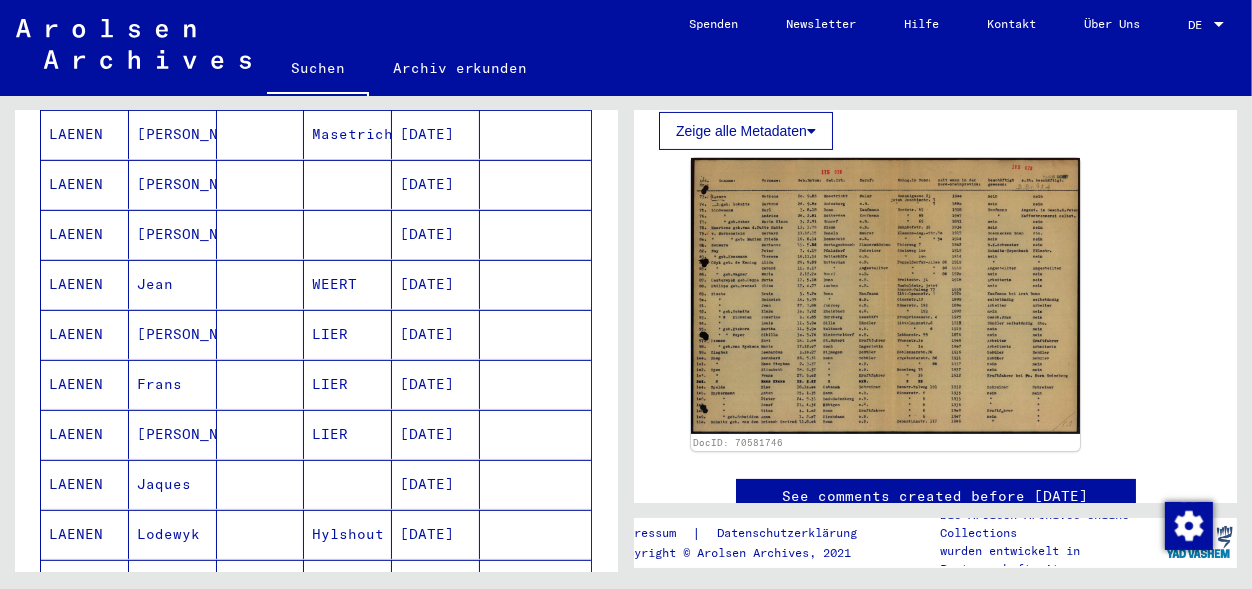 click on "[DATE]" at bounding box center [436, 334] 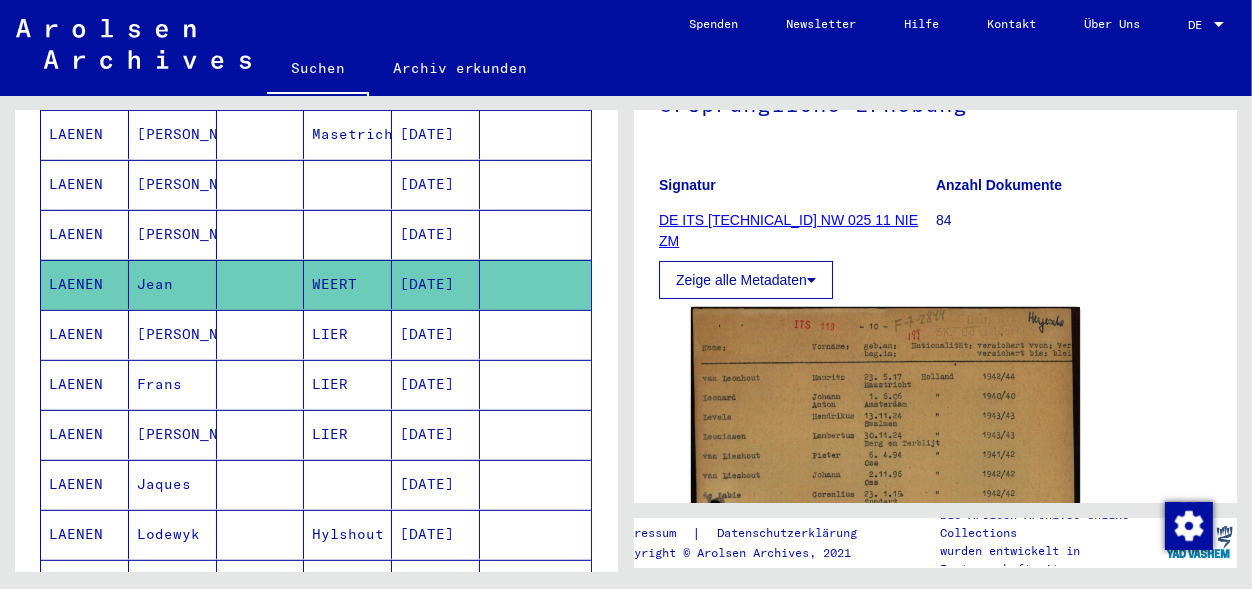 scroll, scrollTop: 253, scrollLeft: 0, axis: vertical 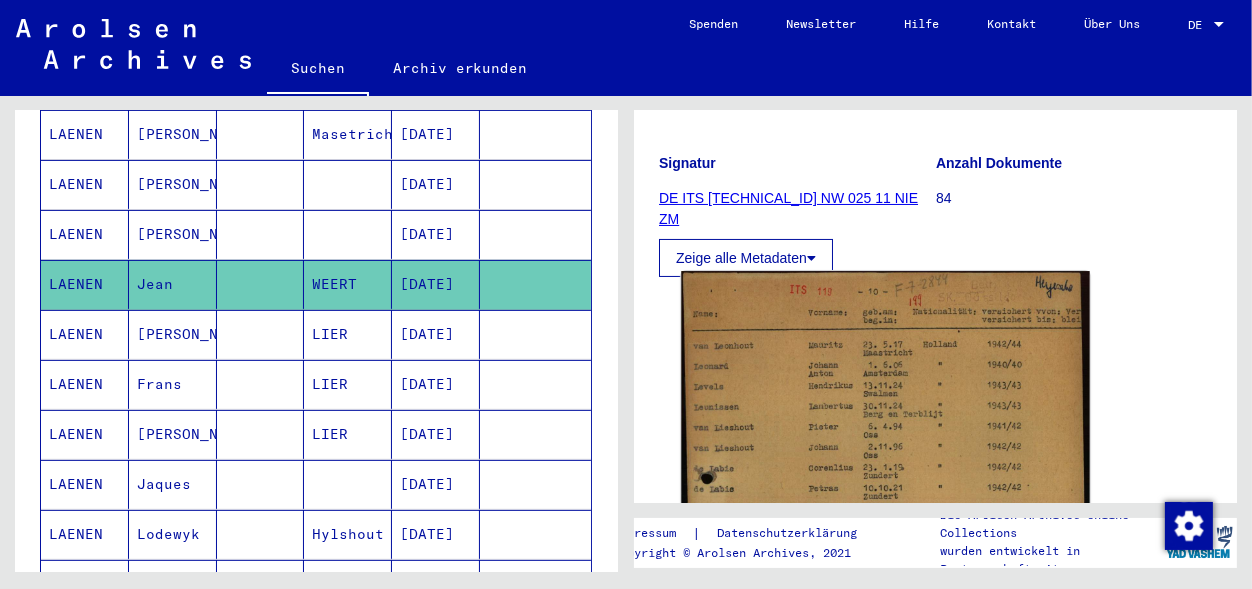click 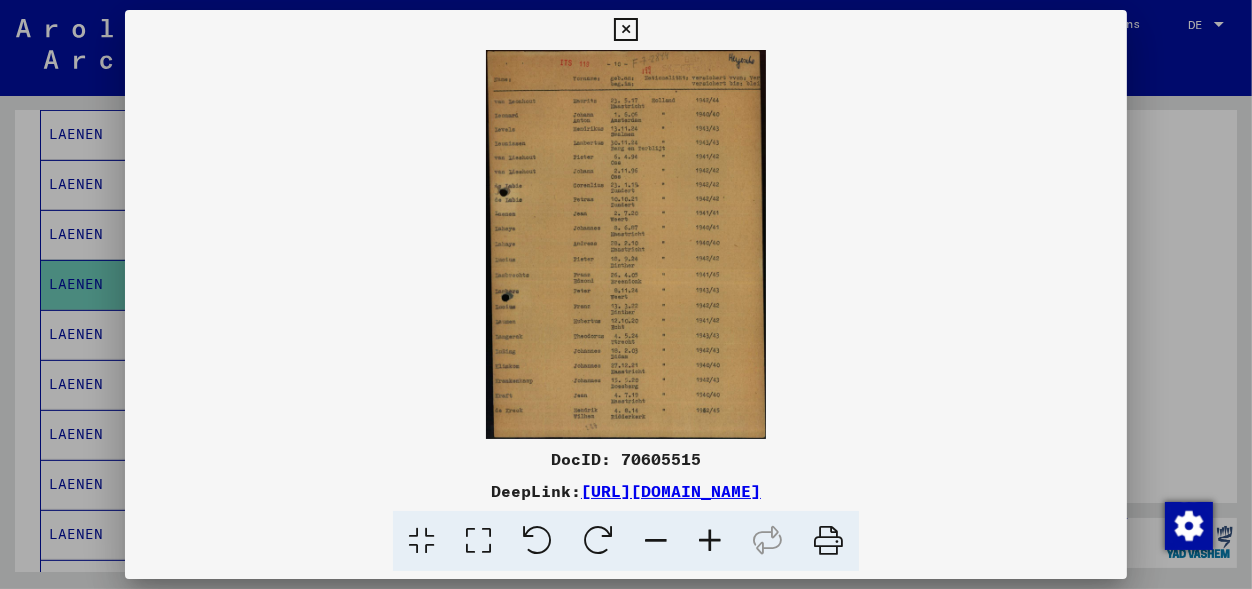 click at bounding box center [710, 541] 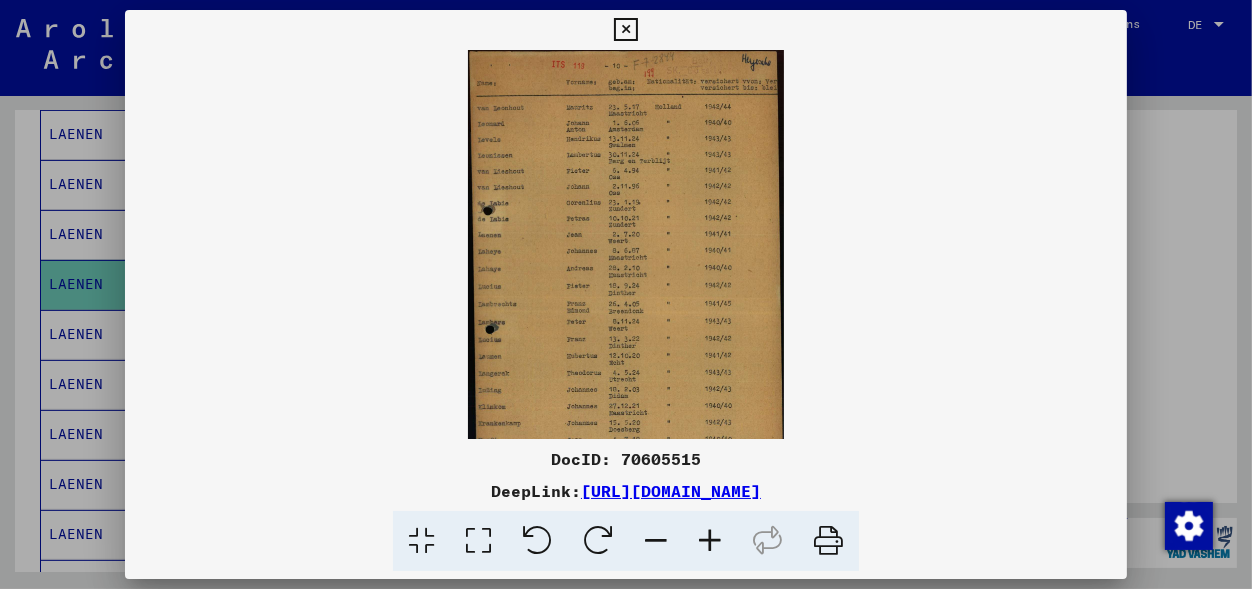 click at bounding box center (710, 541) 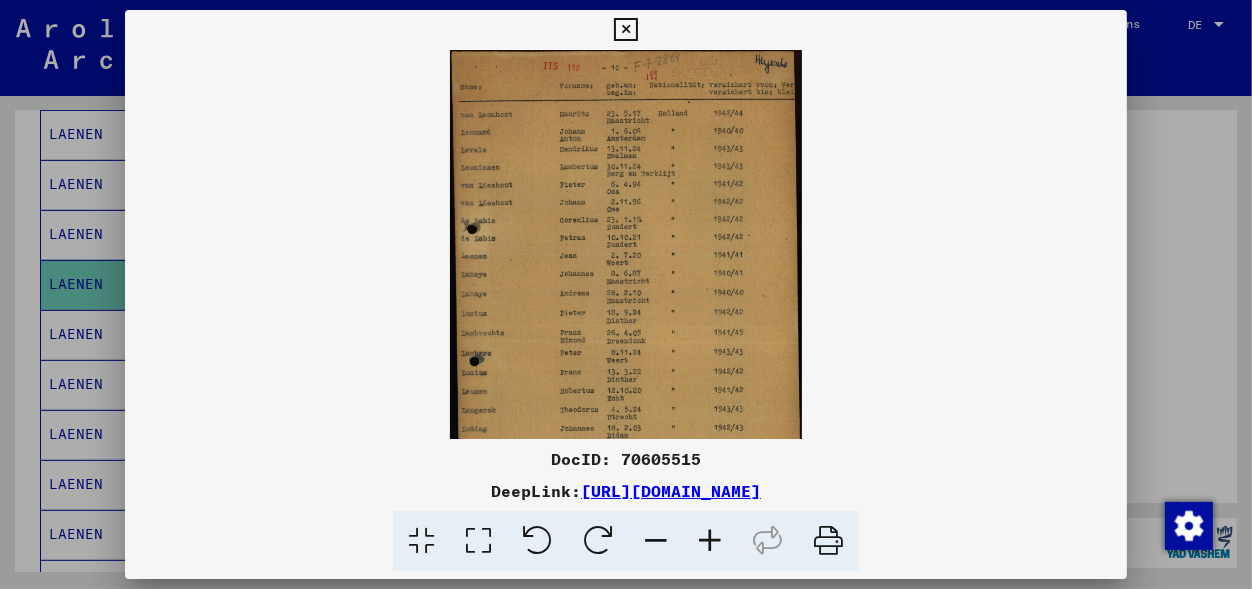 click at bounding box center [710, 541] 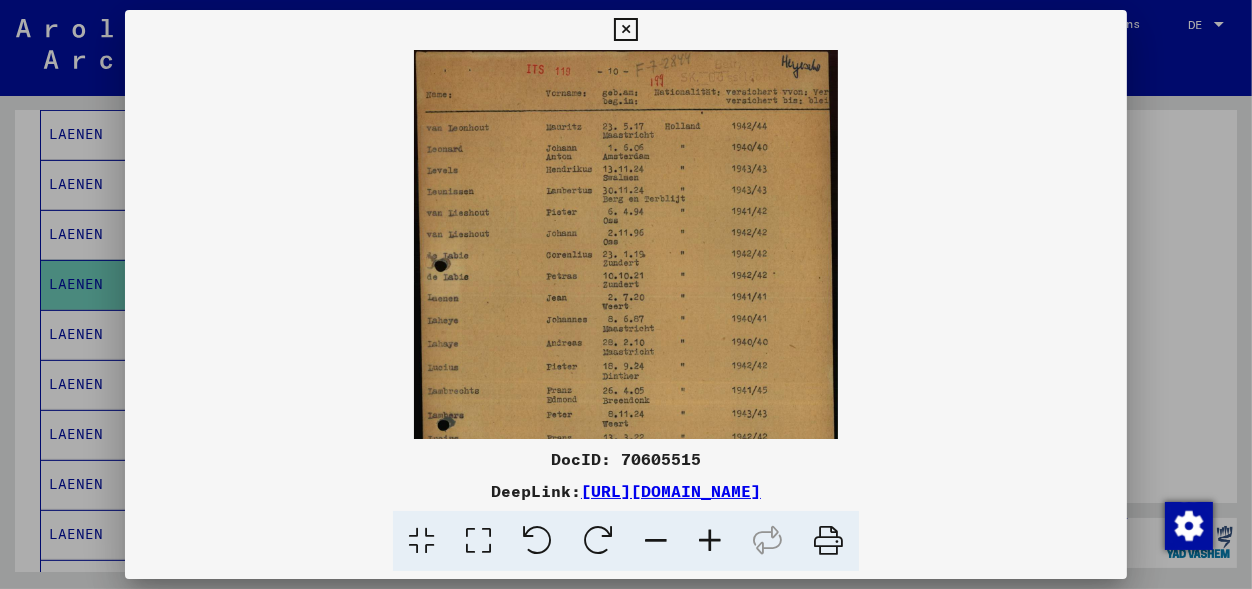 click at bounding box center (710, 541) 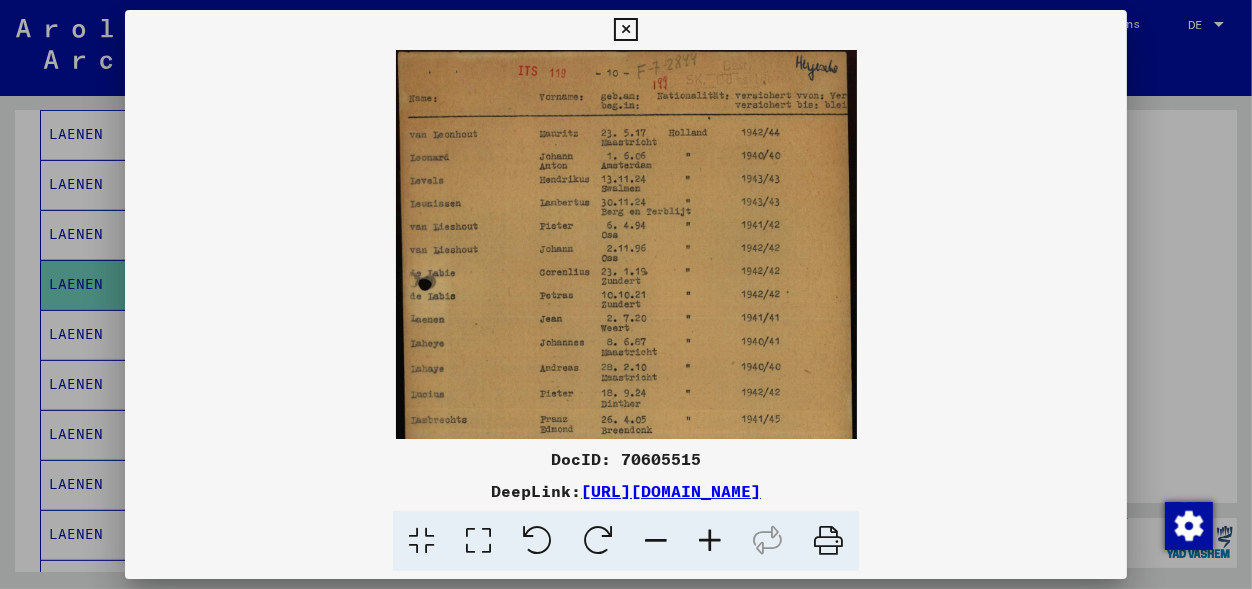 click at bounding box center [710, 541] 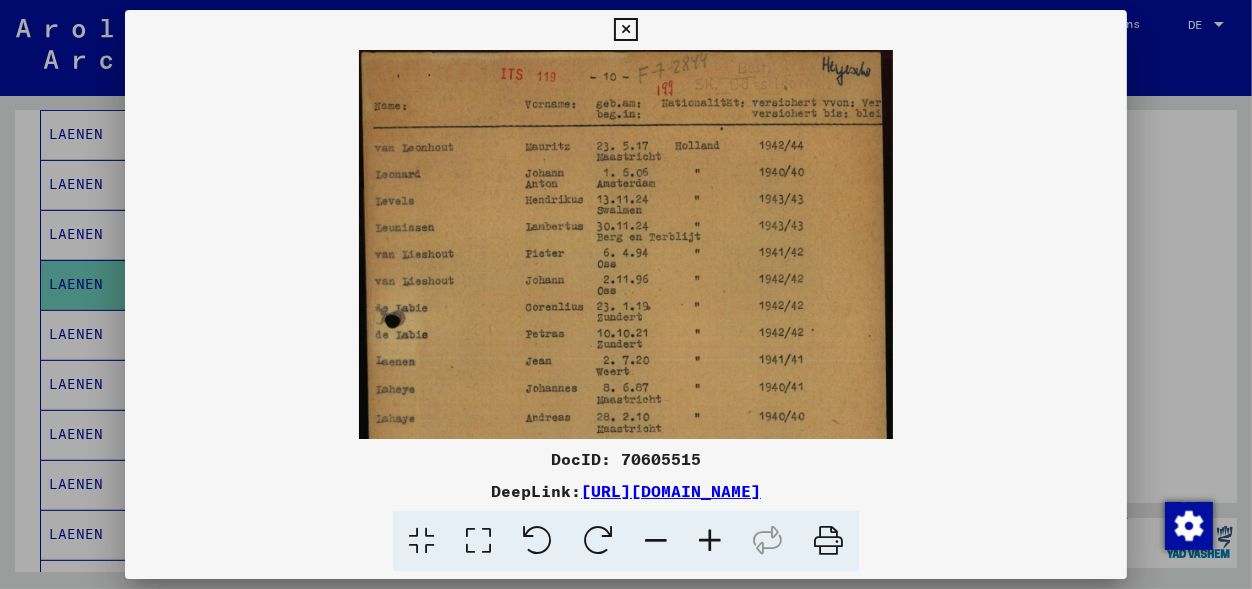 click at bounding box center (710, 541) 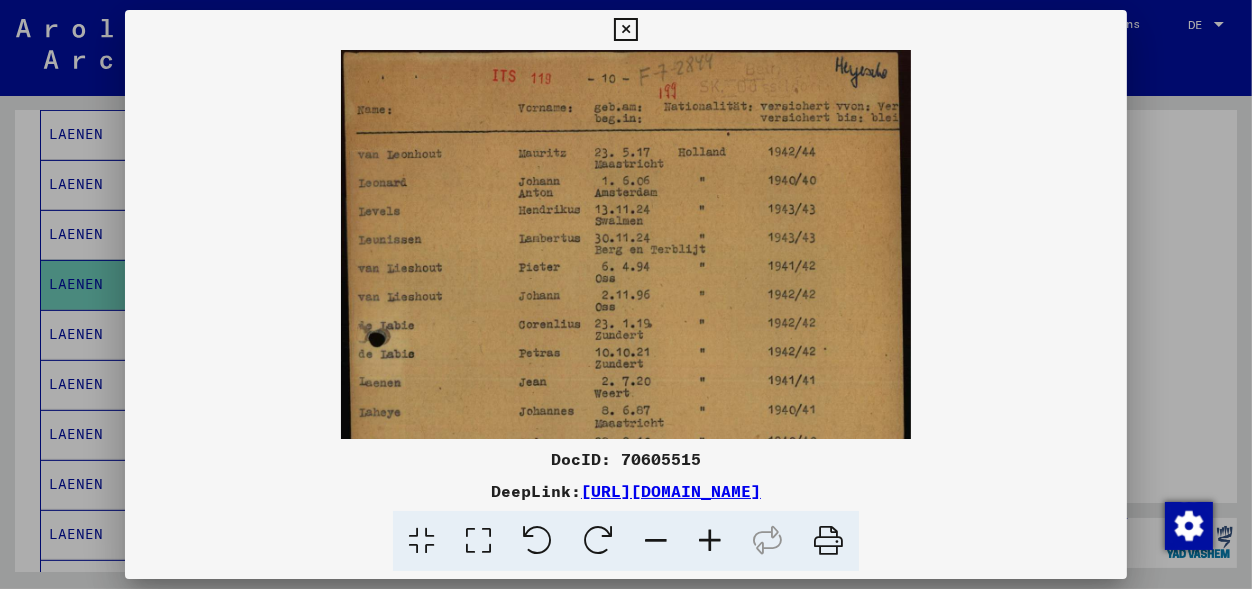 click at bounding box center (710, 541) 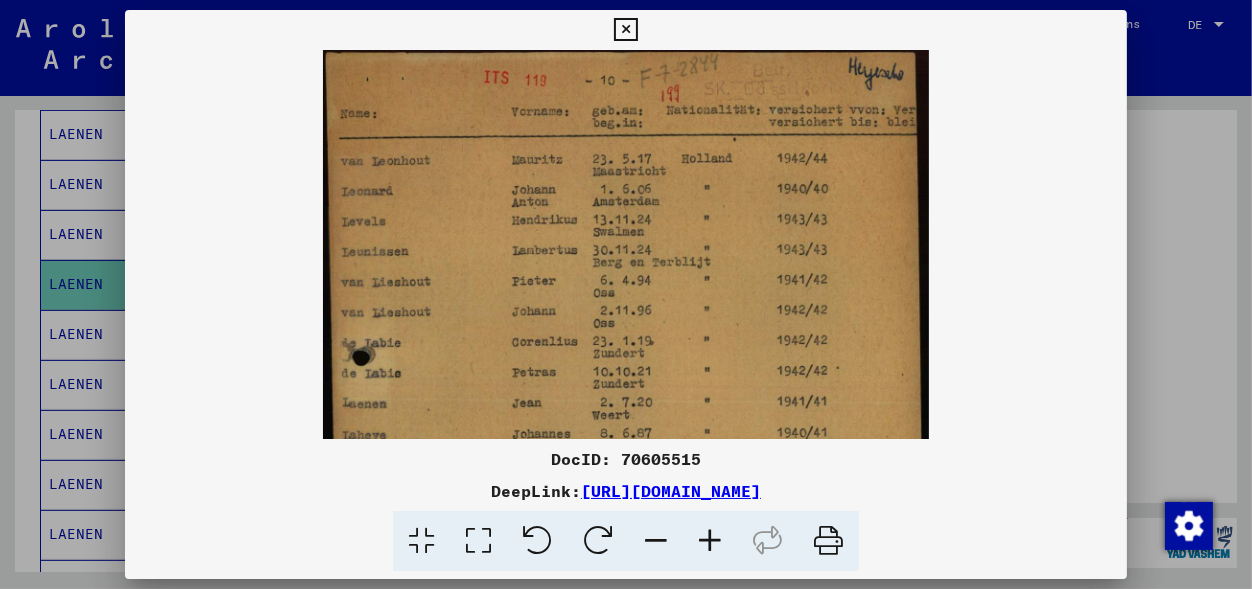 click at bounding box center [710, 541] 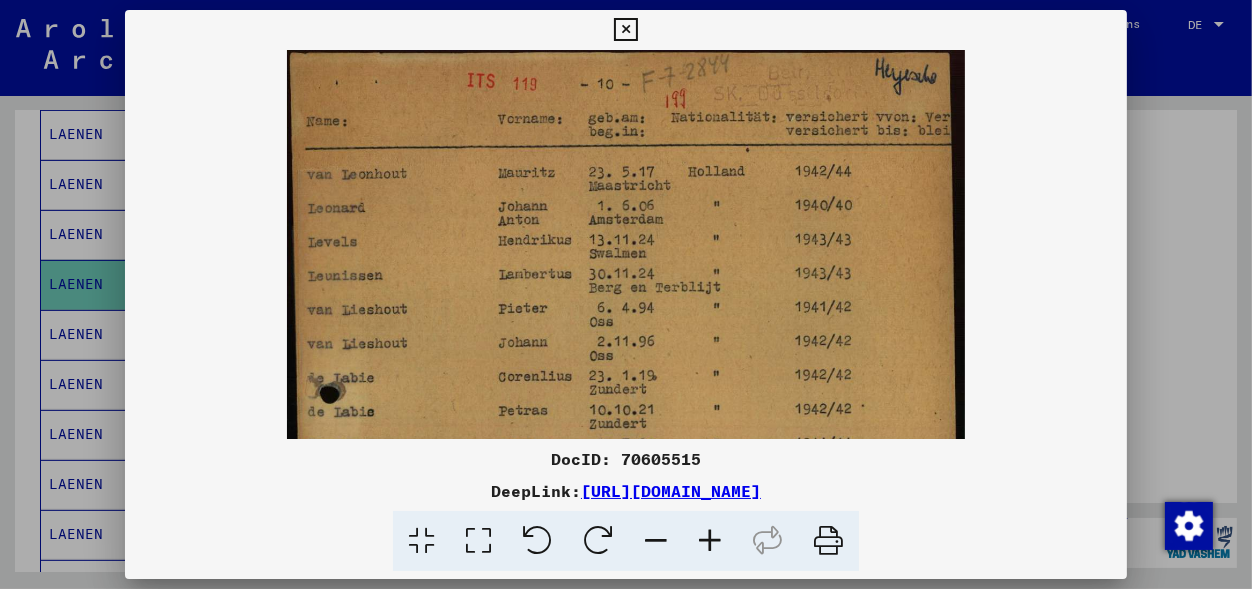 click at bounding box center (710, 541) 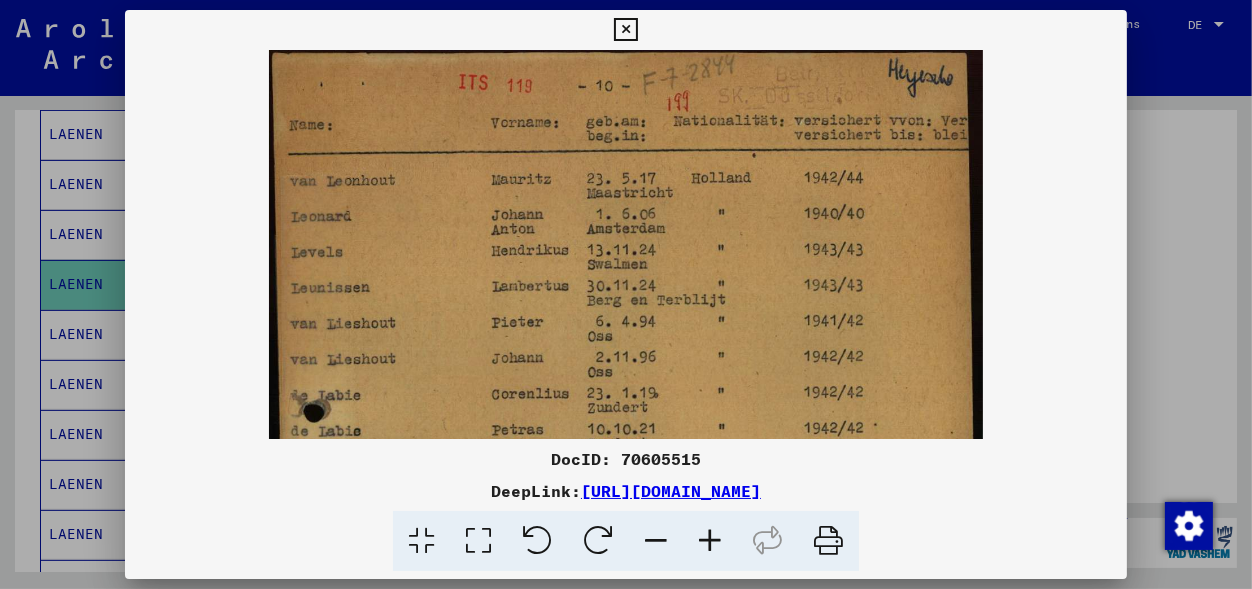 click at bounding box center (710, 541) 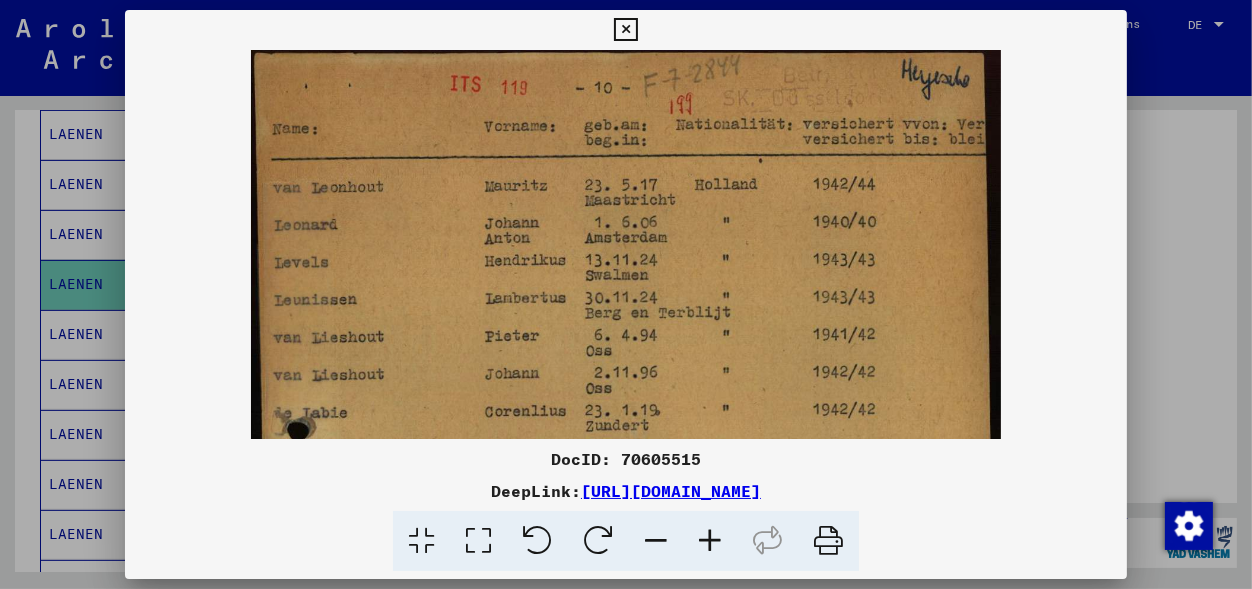 click at bounding box center (710, 541) 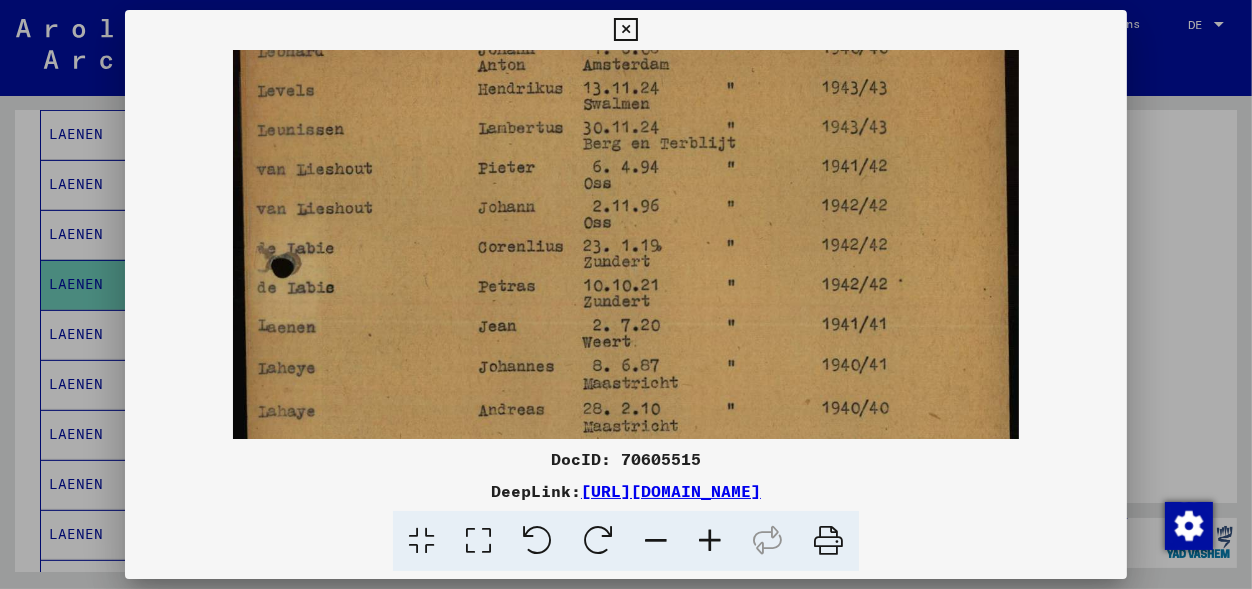 scroll, scrollTop: 191, scrollLeft: 0, axis: vertical 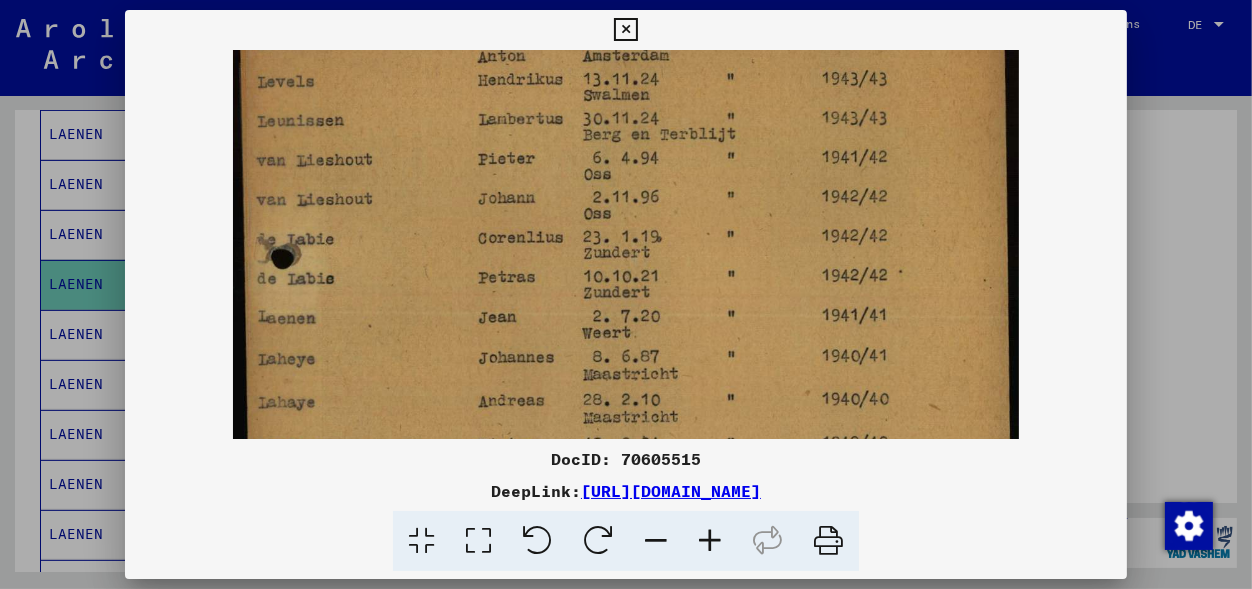 drag, startPoint x: 666, startPoint y: 365, endPoint x: 664, endPoint y: 174, distance: 191.01047 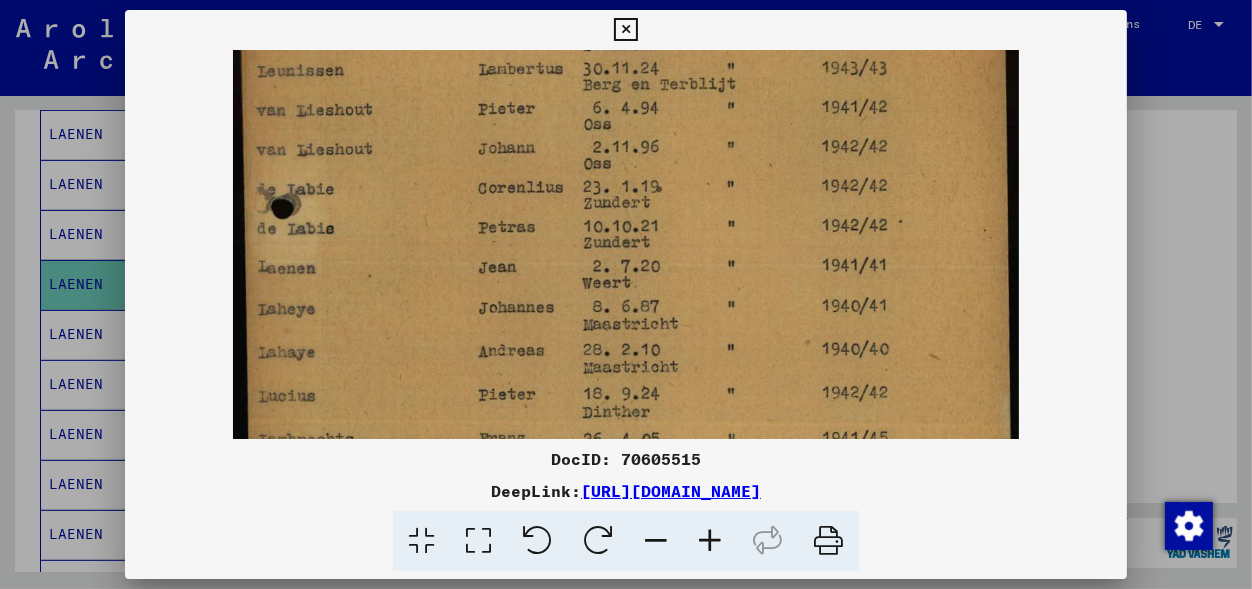 drag, startPoint x: 660, startPoint y: 336, endPoint x: 658, endPoint y: 286, distance: 50.039986 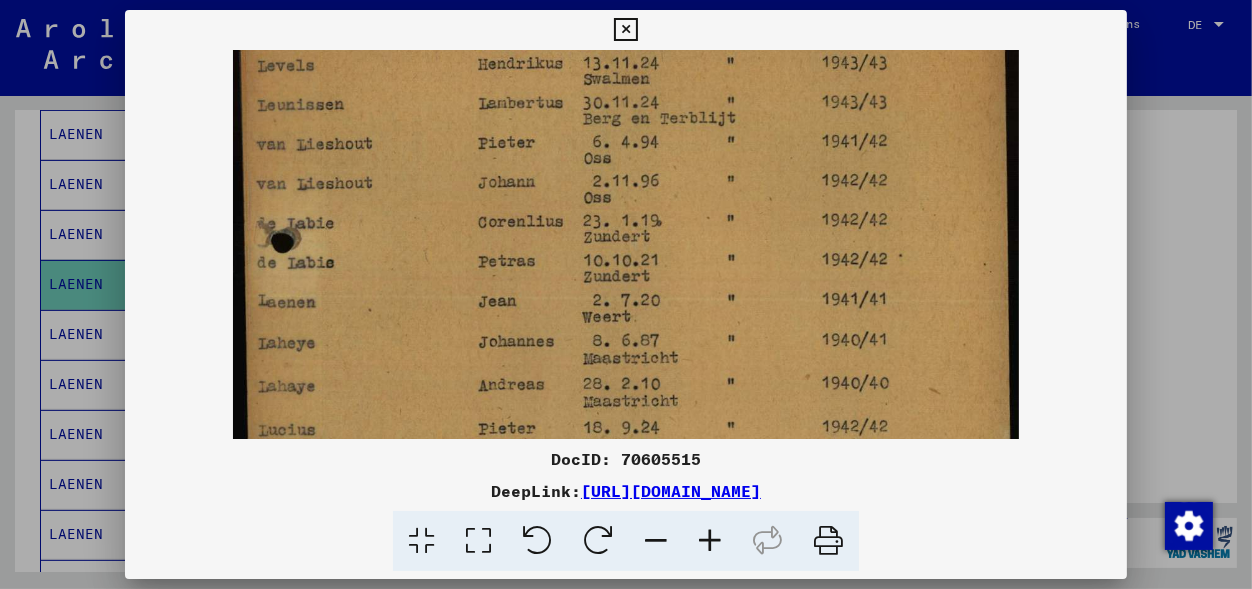 scroll, scrollTop: 220, scrollLeft: 0, axis: vertical 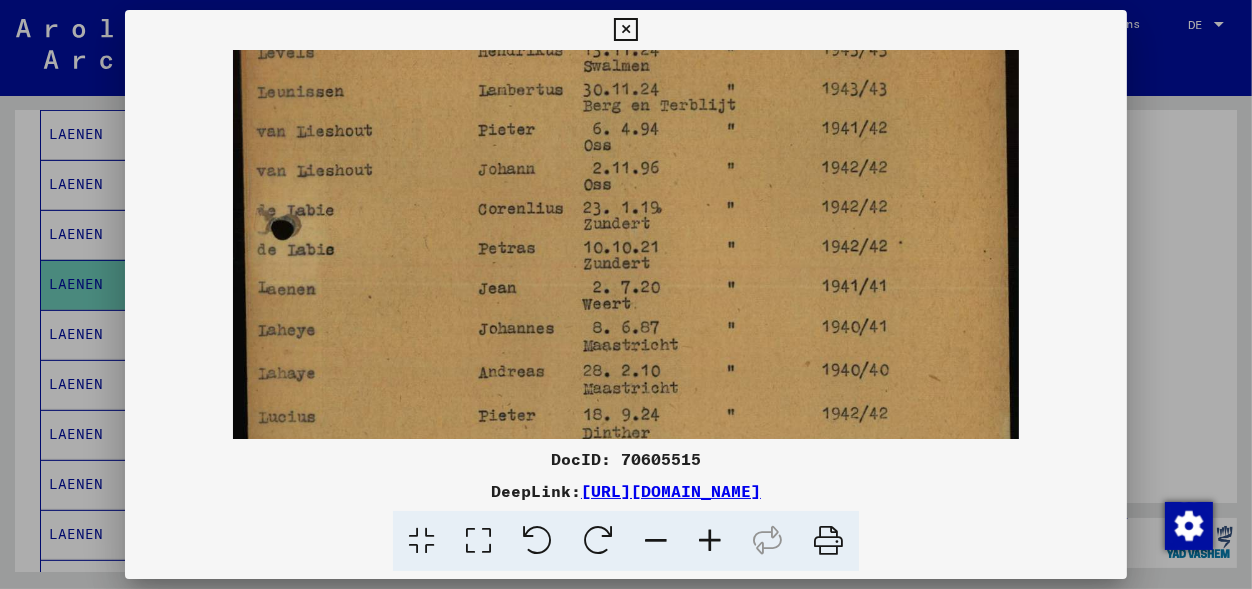 drag, startPoint x: 677, startPoint y: 286, endPoint x: 593, endPoint y: 308, distance: 86.833176 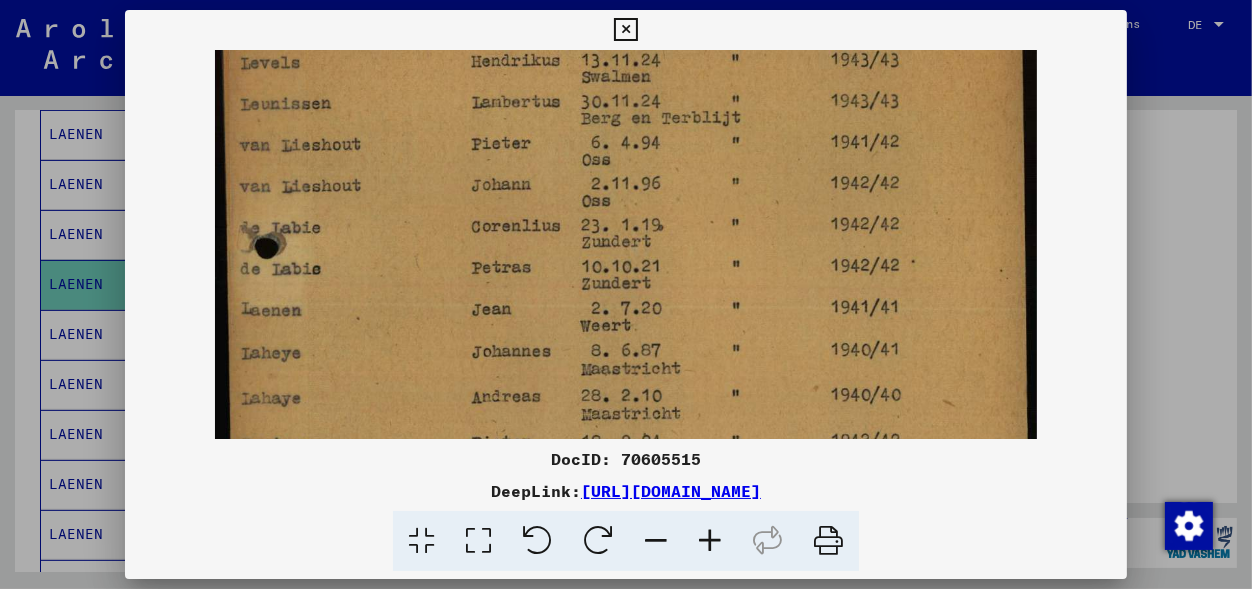 scroll, scrollTop: 277, scrollLeft: 0, axis: vertical 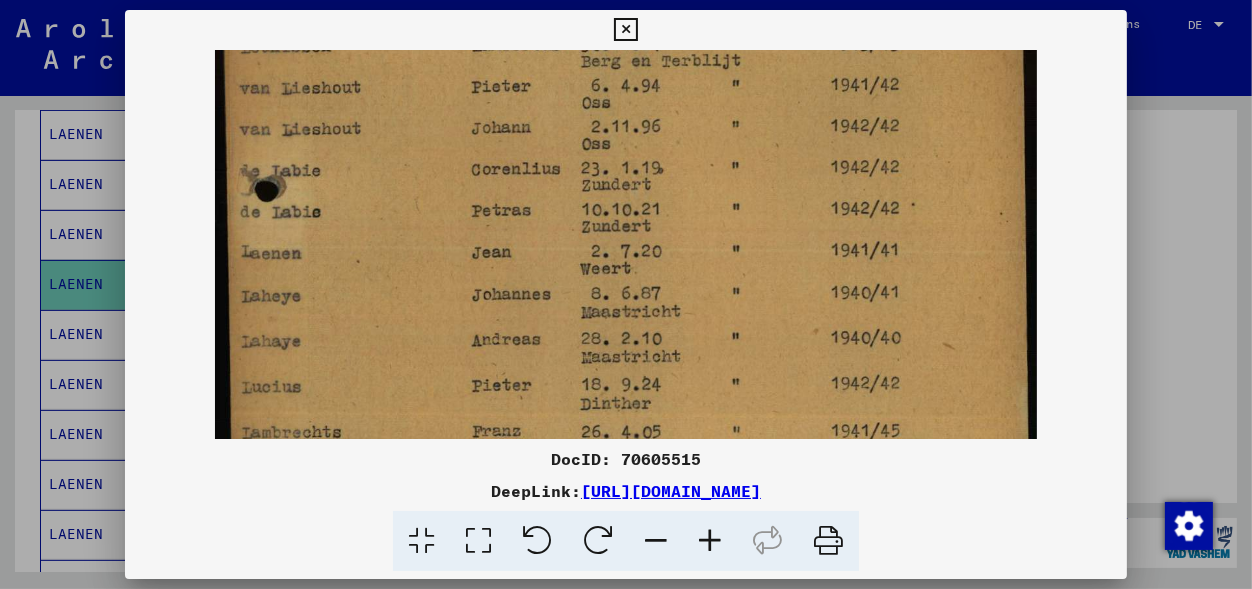 drag, startPoint x: 675, startPoint y: 317, endPoint x: 672, endPoint y: 260, distance: 57.07889 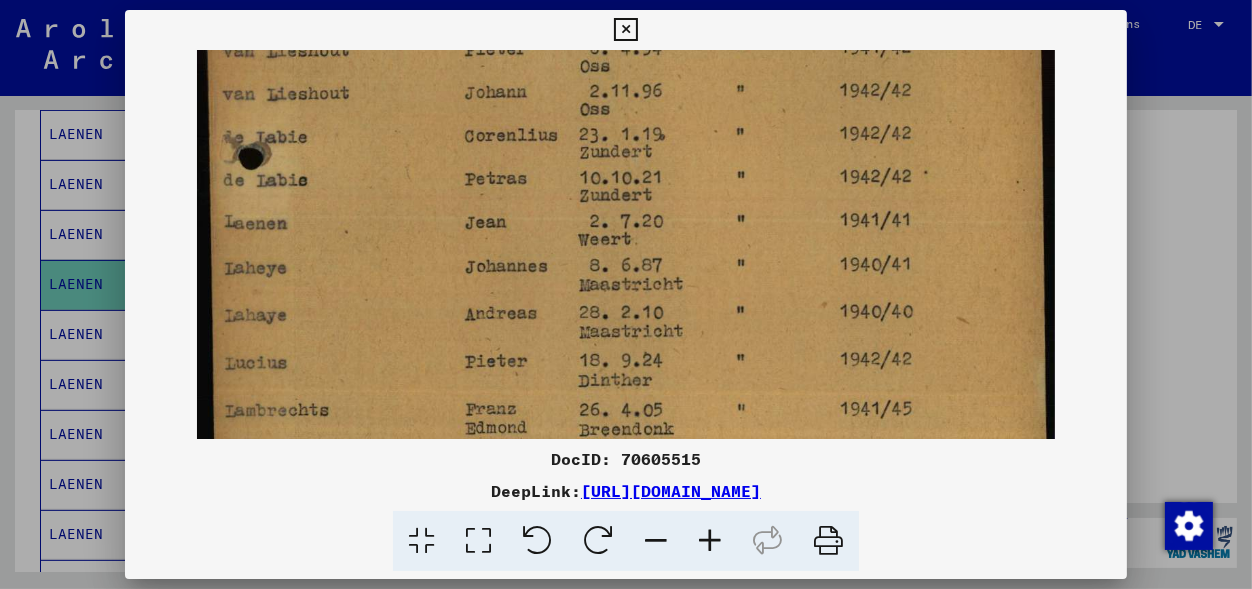 scroll, scrollTop: 327, scrollLeft: 0, axis: vertical 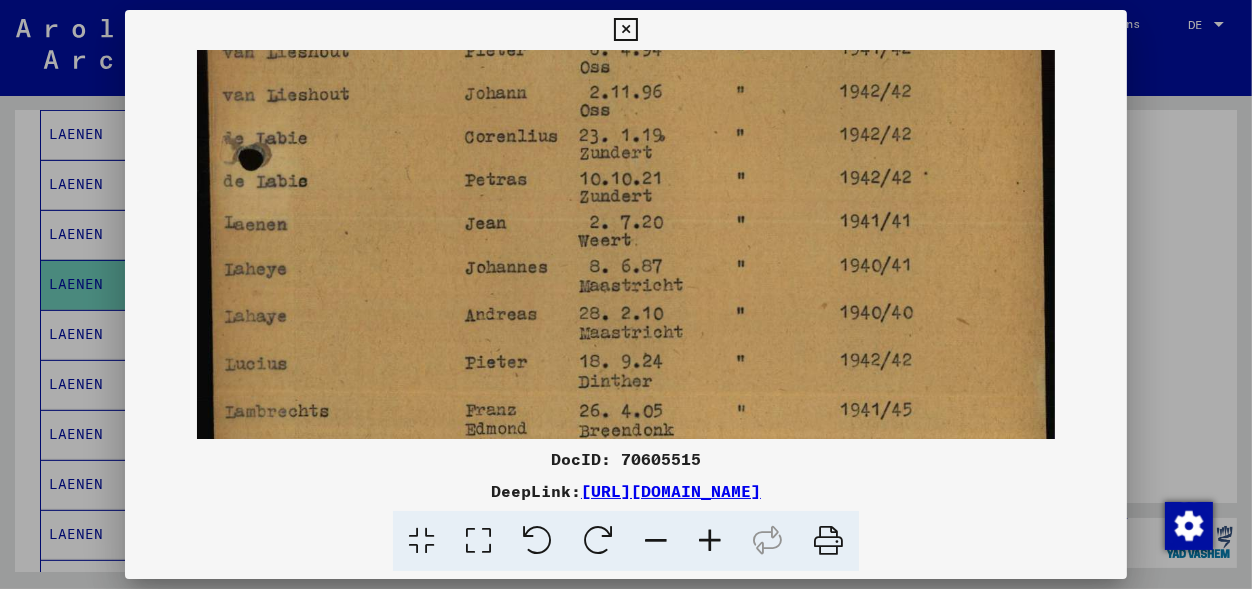 drag, startPoint x: 702, startPoint y: 345, endPoint x: 694, endPoint y: 295, distance: 50.635956 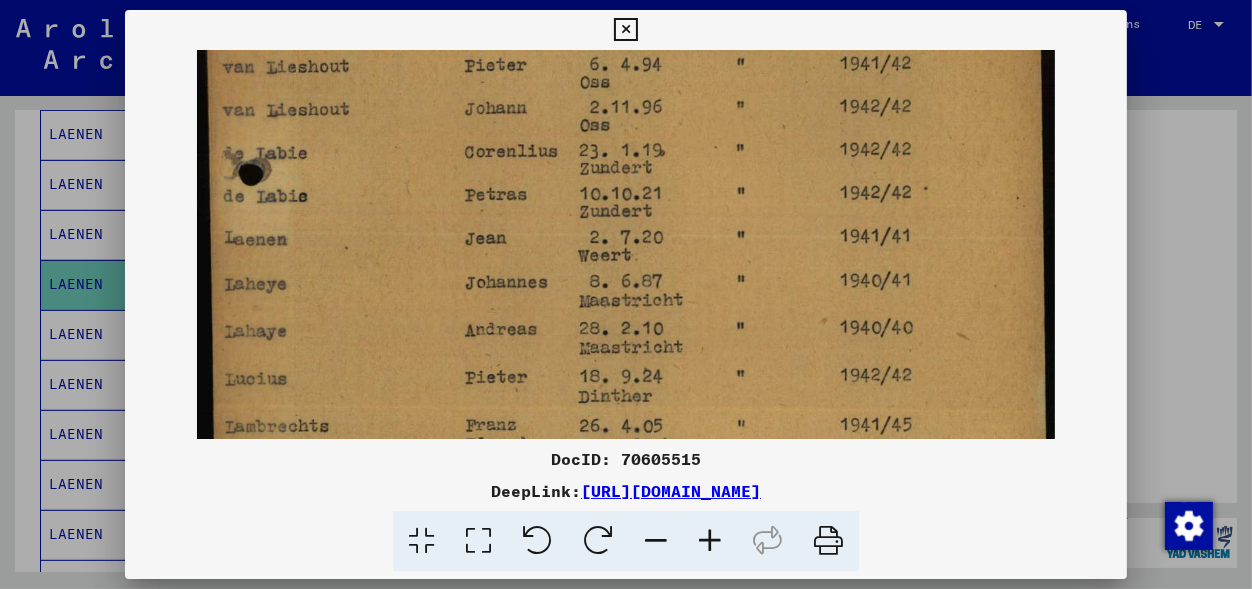 scroll, scrollTop: 324, scrollLeft: 0, axis: vertical 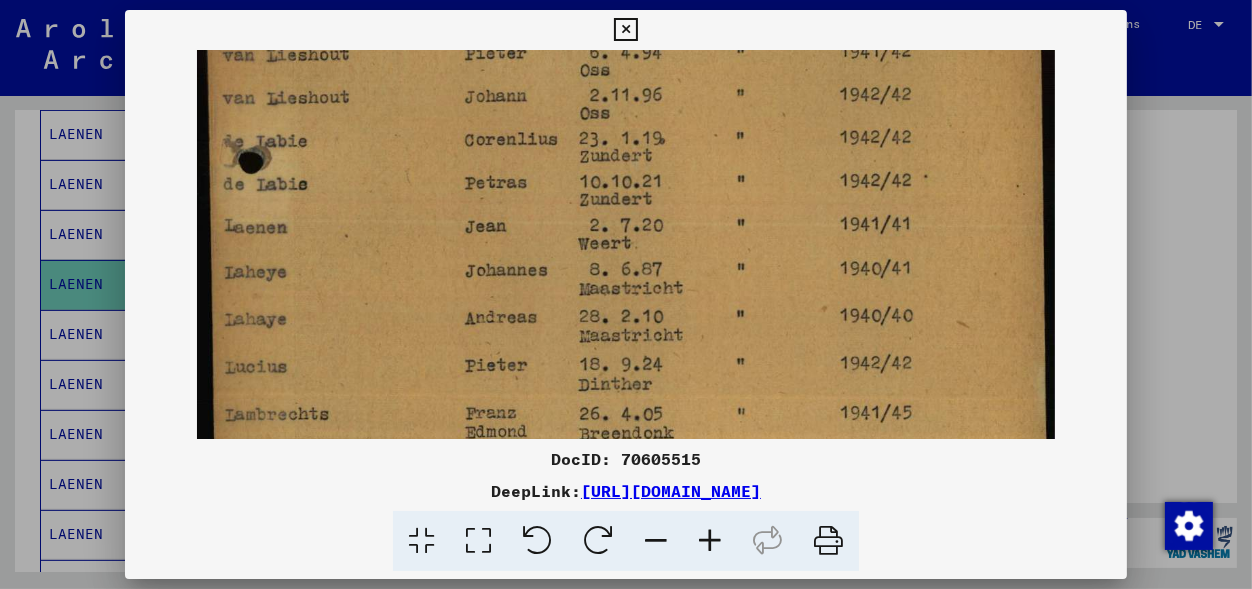 click at bounding box center [626, 320] 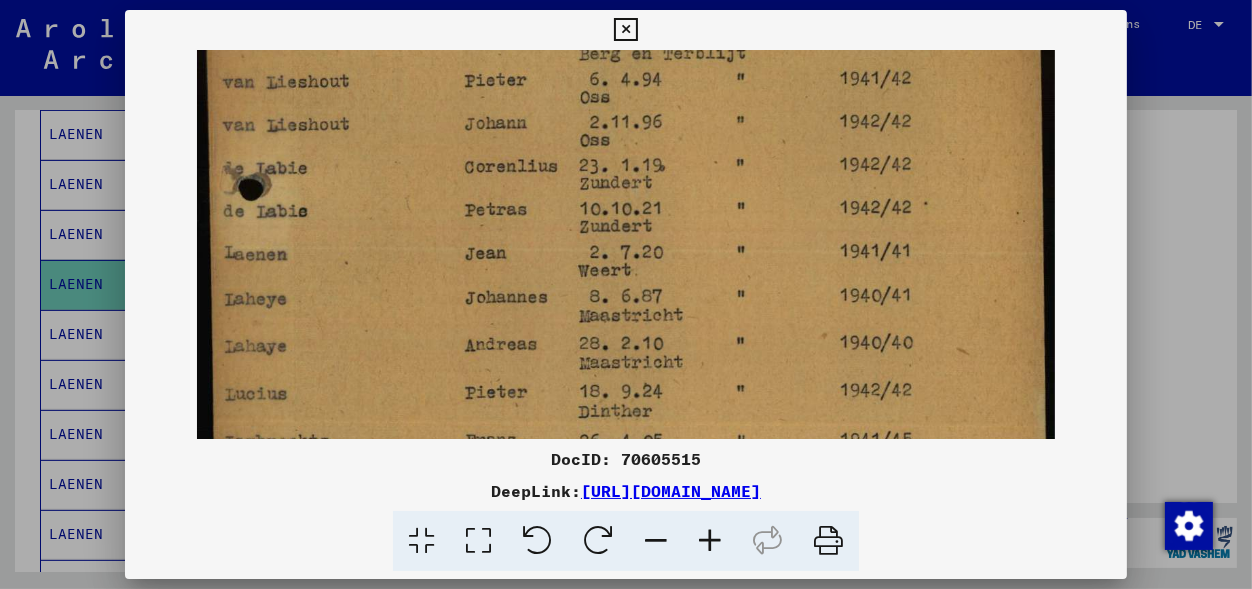 drag, startPoint x: 316, startPoint y: 224, endPoint x: 327, endPoint y: 250, distance: 28.231188 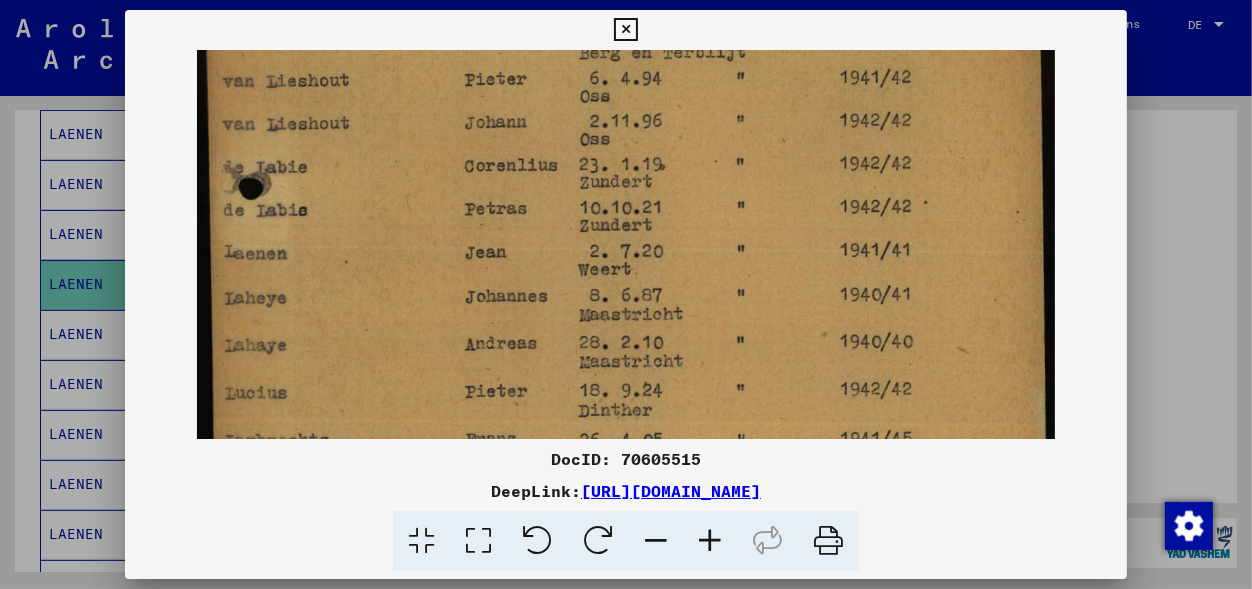 click at bounding box center [710, 541] 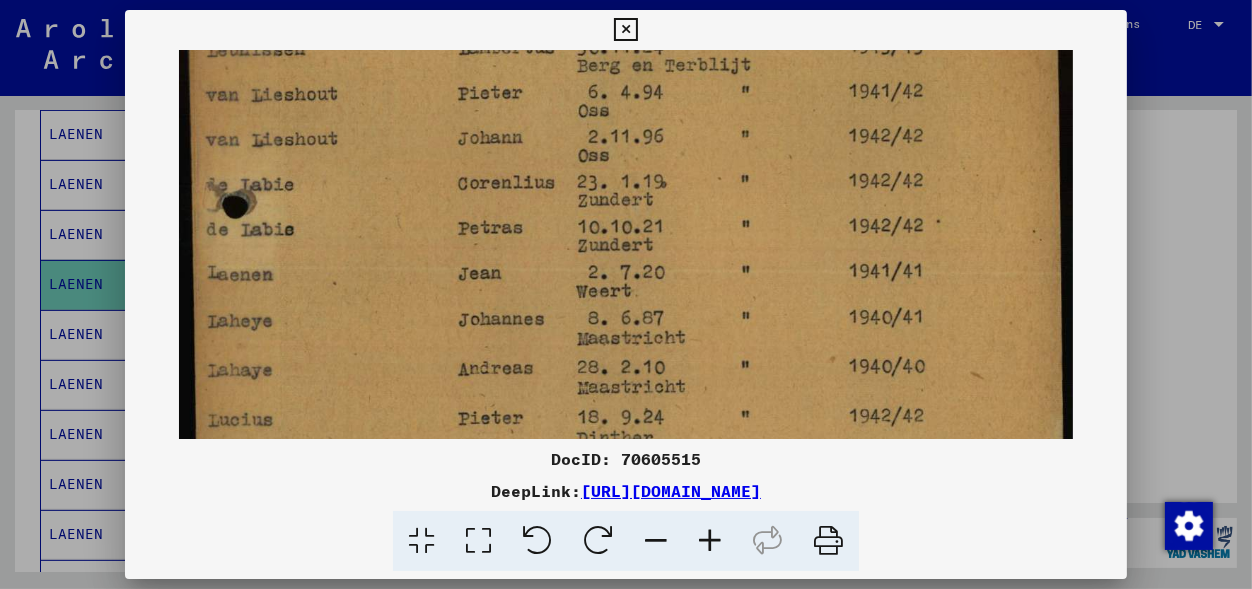 scroll, scrollTop: 335, scrollLeft: 0, axis: vertical 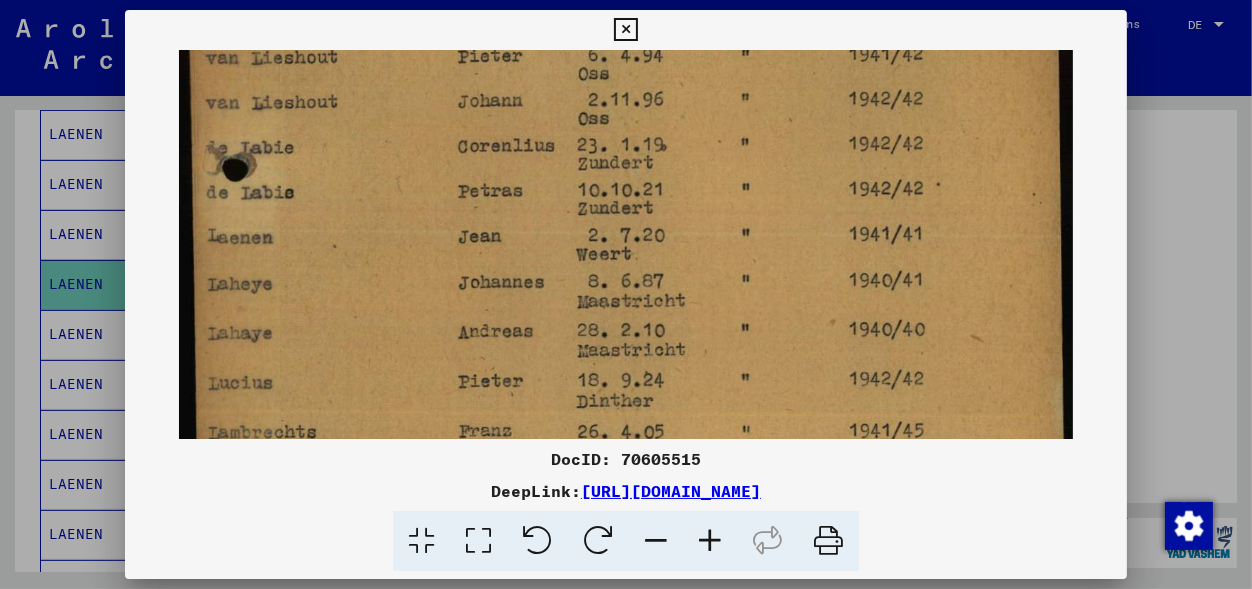 drag, startPoint x: 655, startPoint y: 421, endPoint x: 655, endPoint y: 384, distance: 37 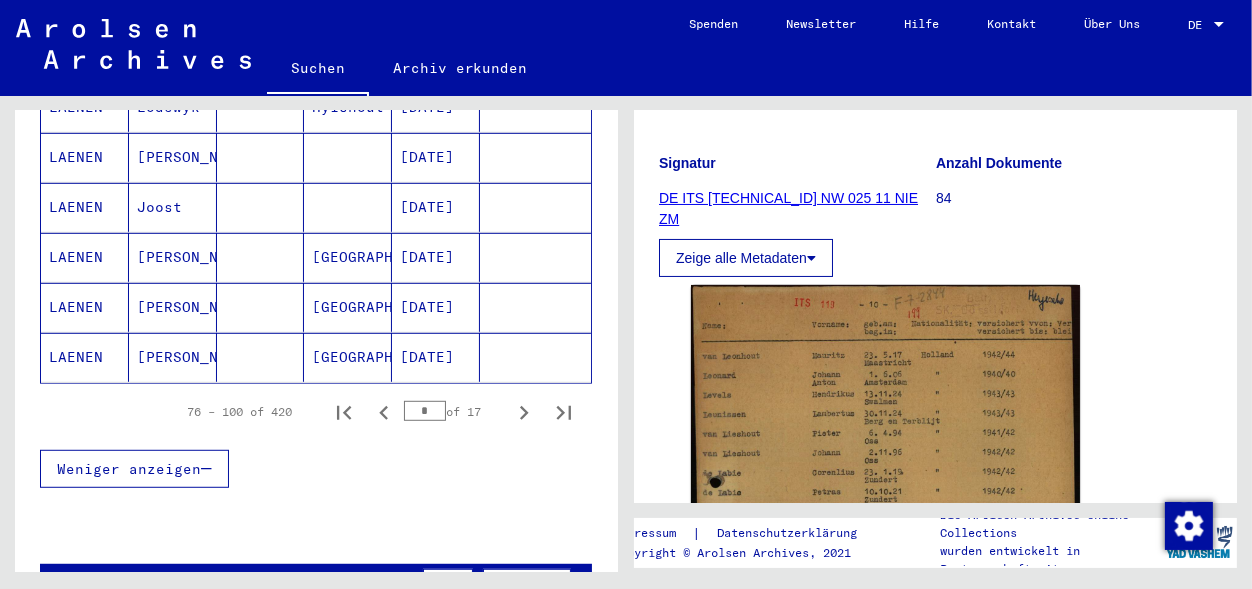 scroll, scrollTop: 1284, scrollLeft: 0, axis: vertical 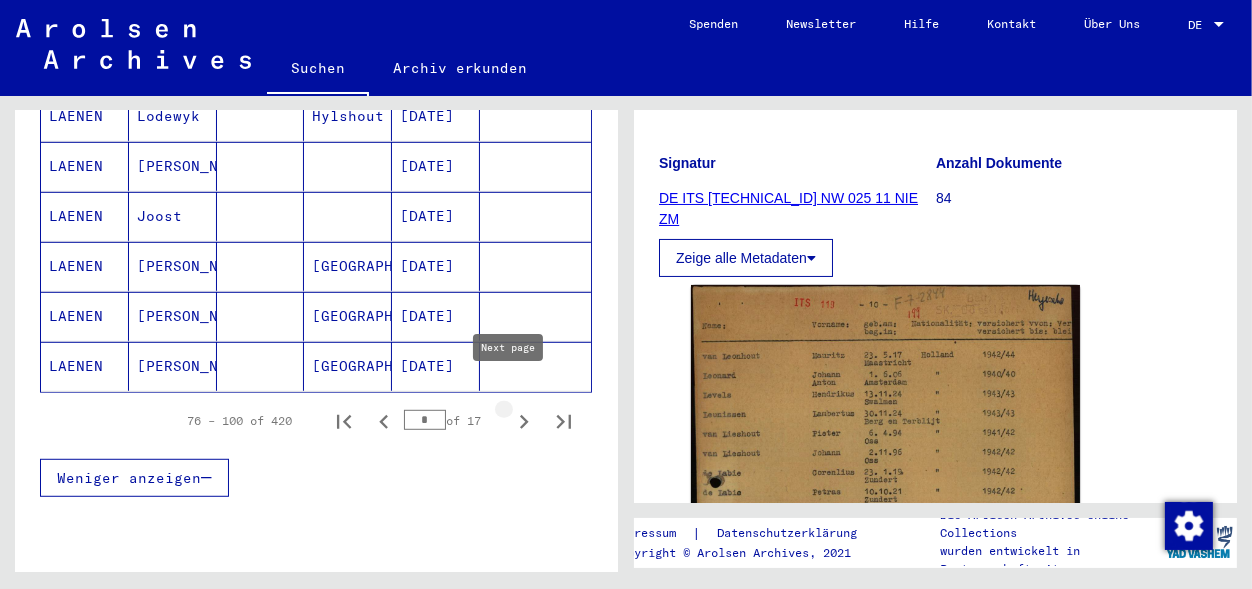 click 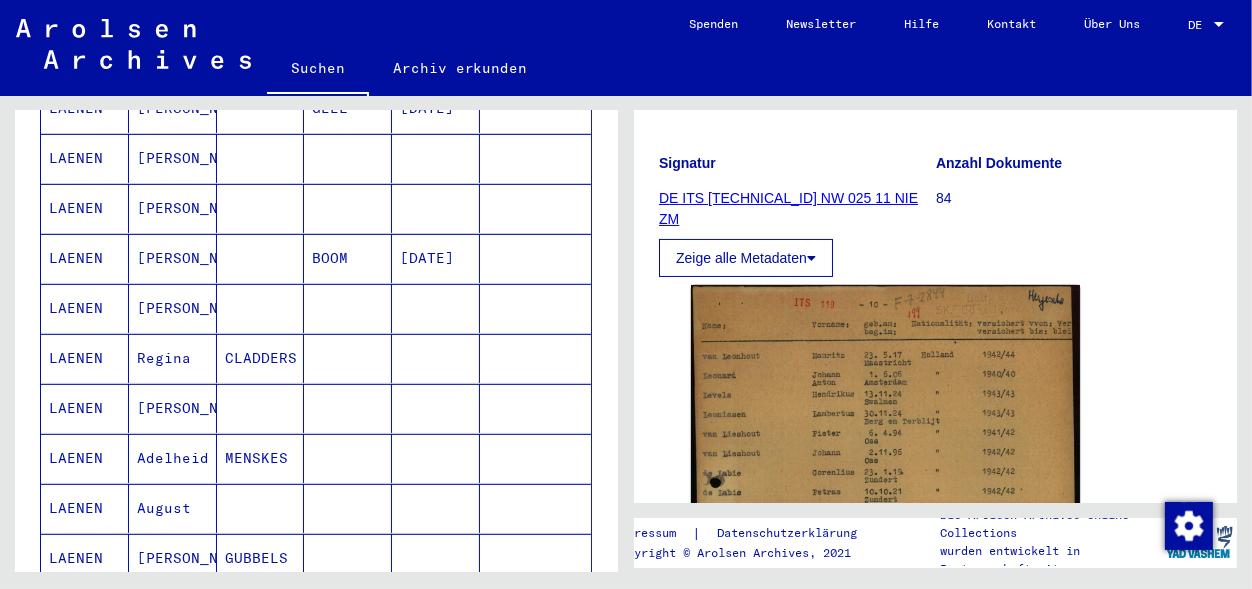 scroll, scrollTop: 796, scrollLeft: 0, axis: vertical 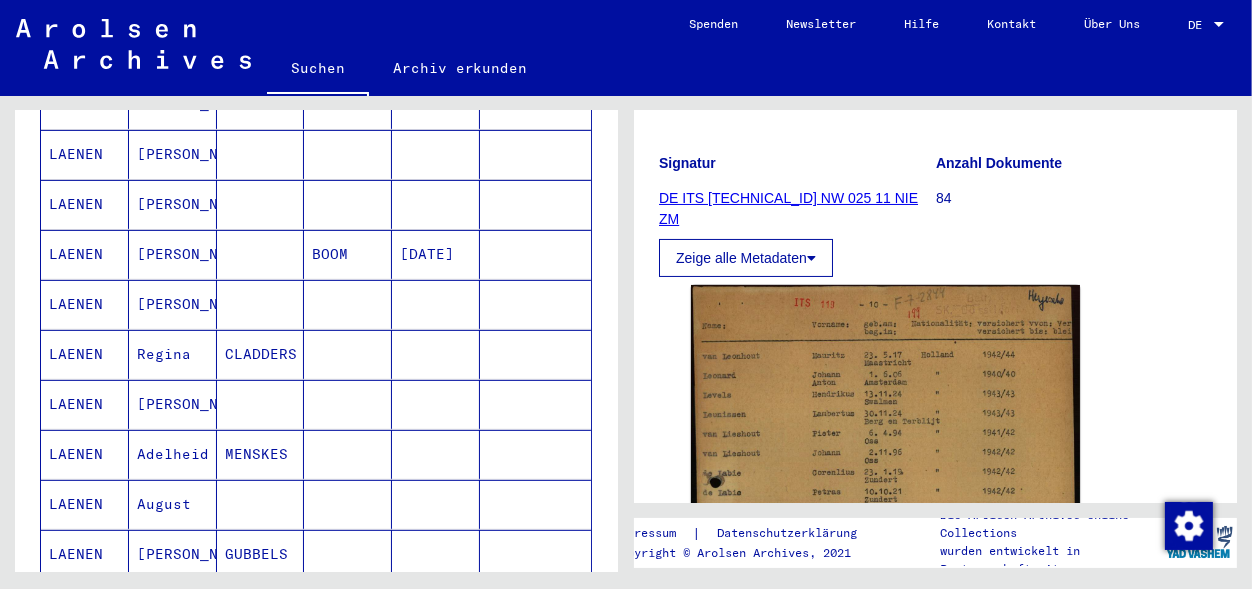 click on "BOOM" at bounding box center (348, 304) 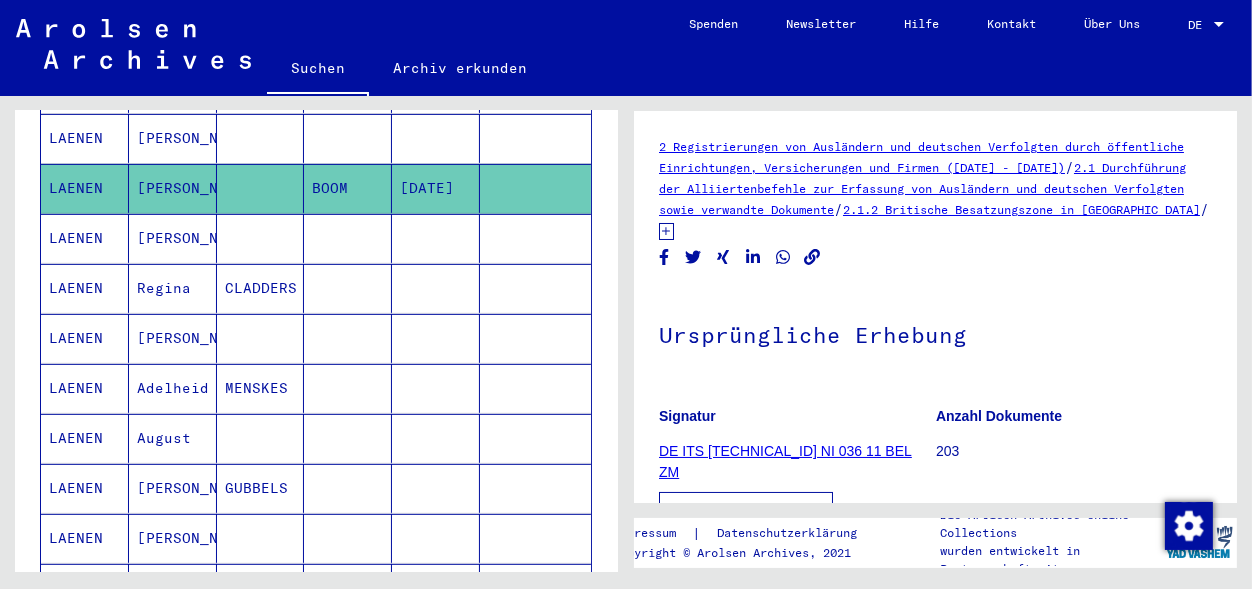 scroll, scrollTop: 867, scrollLeft: 0, axis: vertical 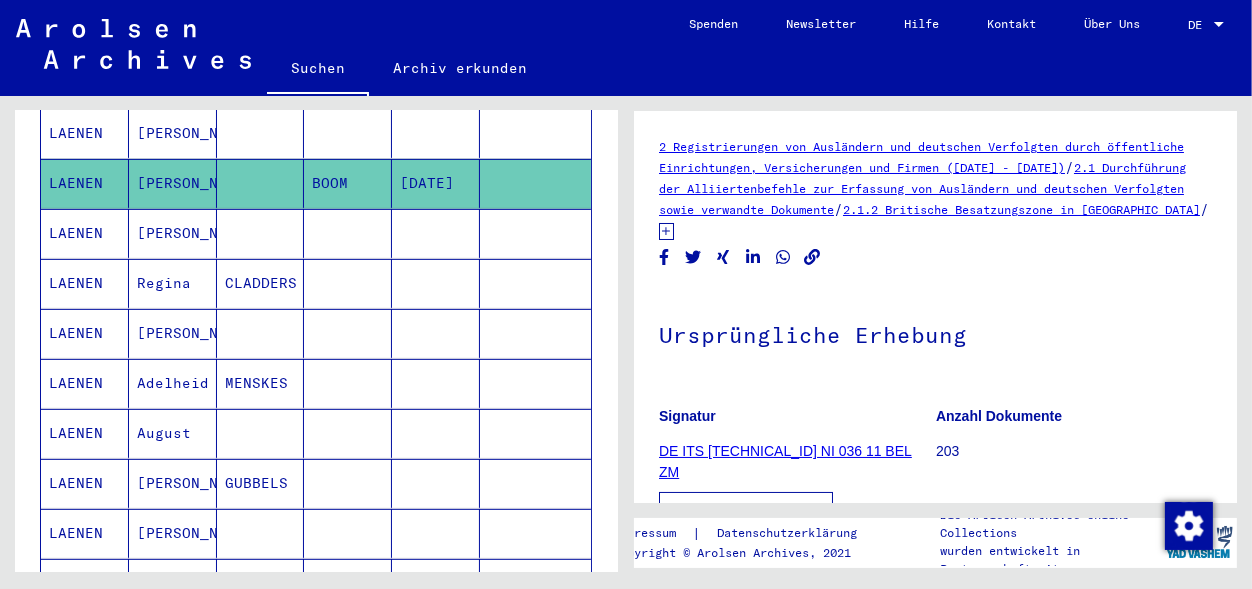 click at bounding box center [261, 283] 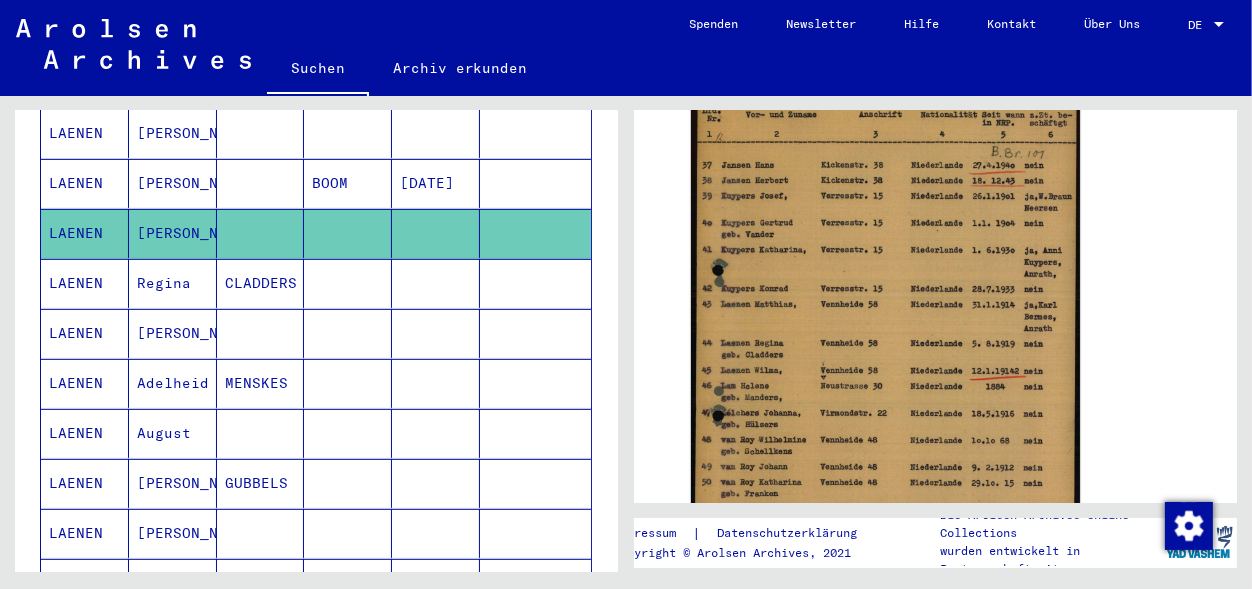 scroll, scrollTop: 477, scrollLeft: 0, axis: vertical 